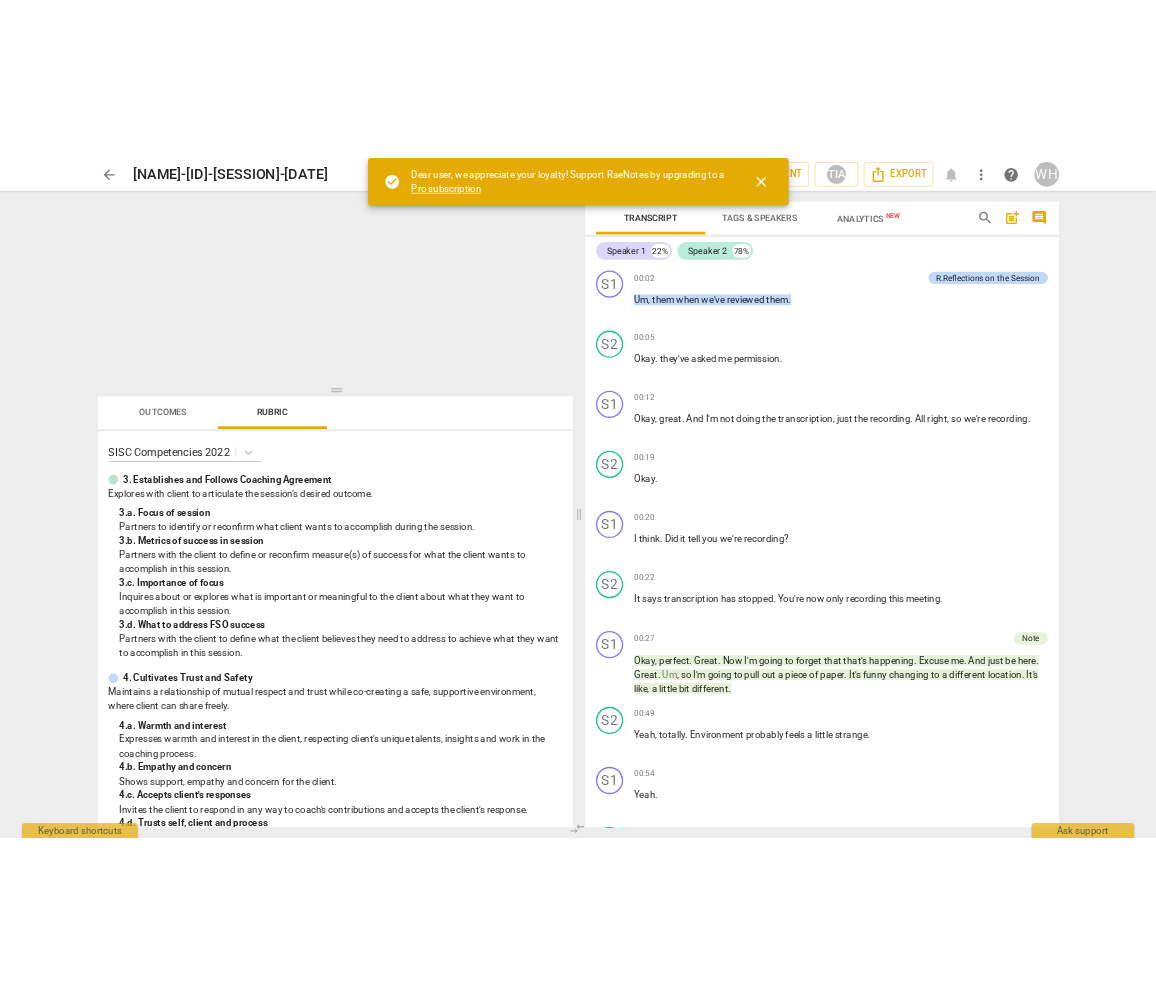 scroll, scrollTop: 0, scrollLeft: 0, axis: both 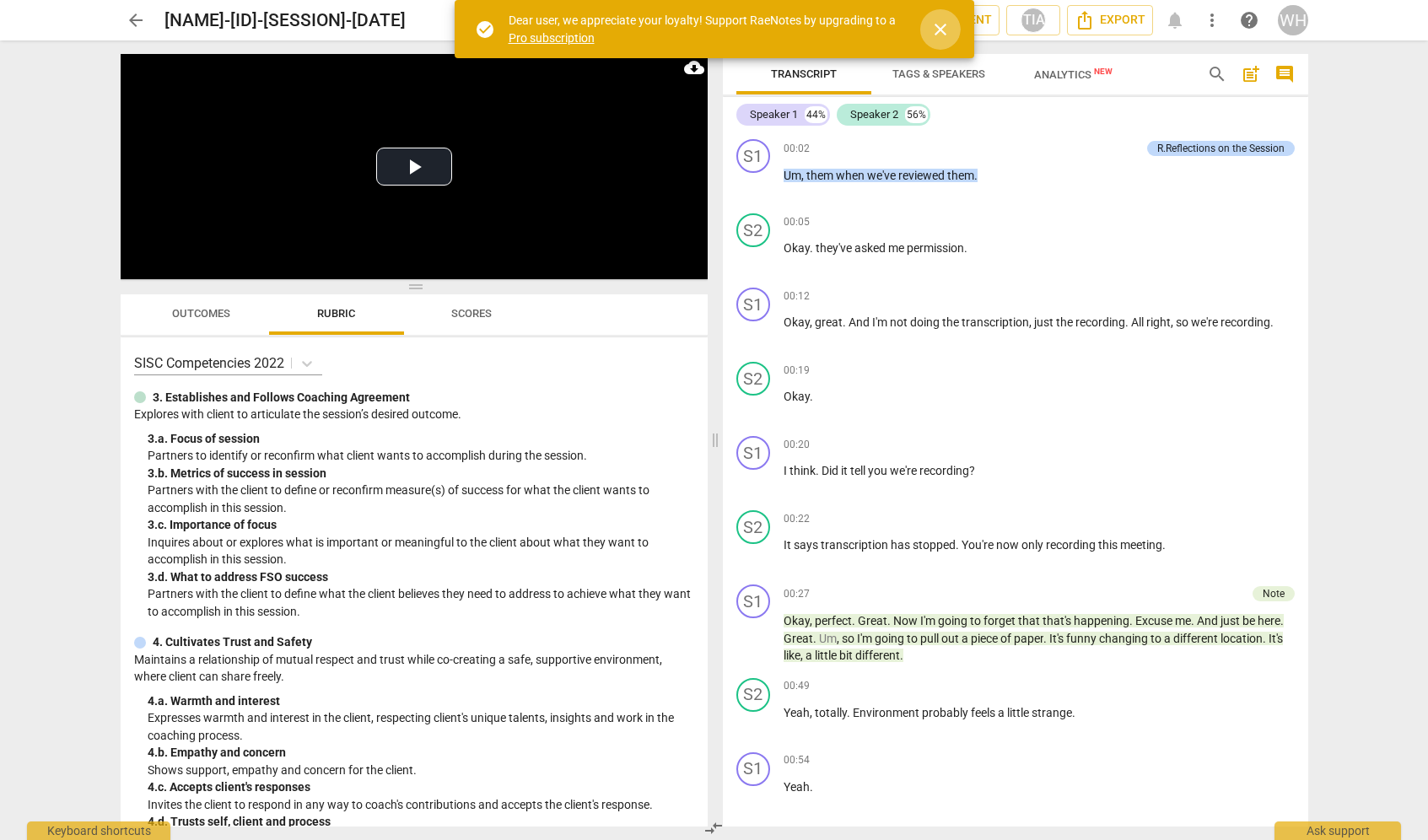 click on "close" at bounding box center (940, 30) 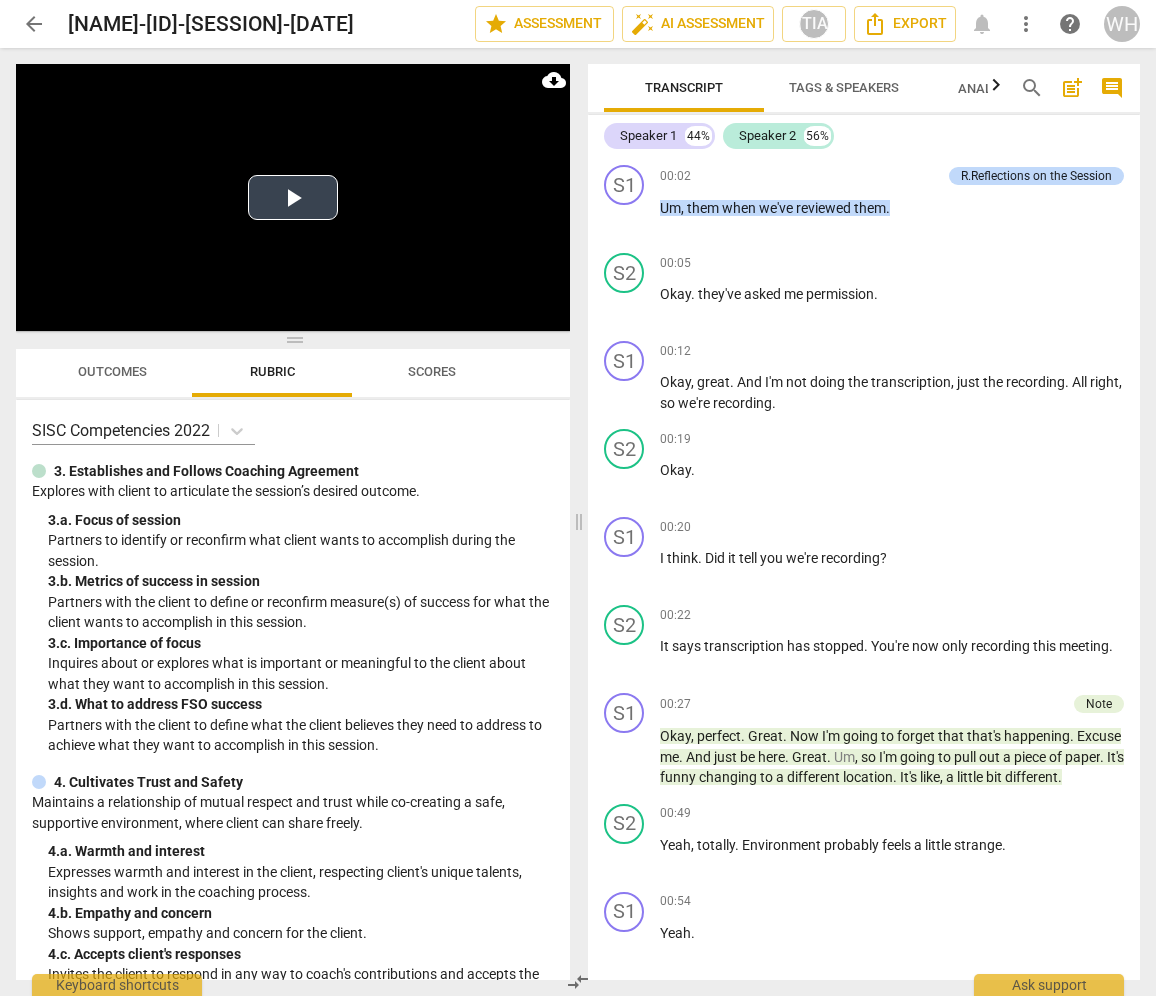 click on "Play Video" at bounding box center [293, 197] 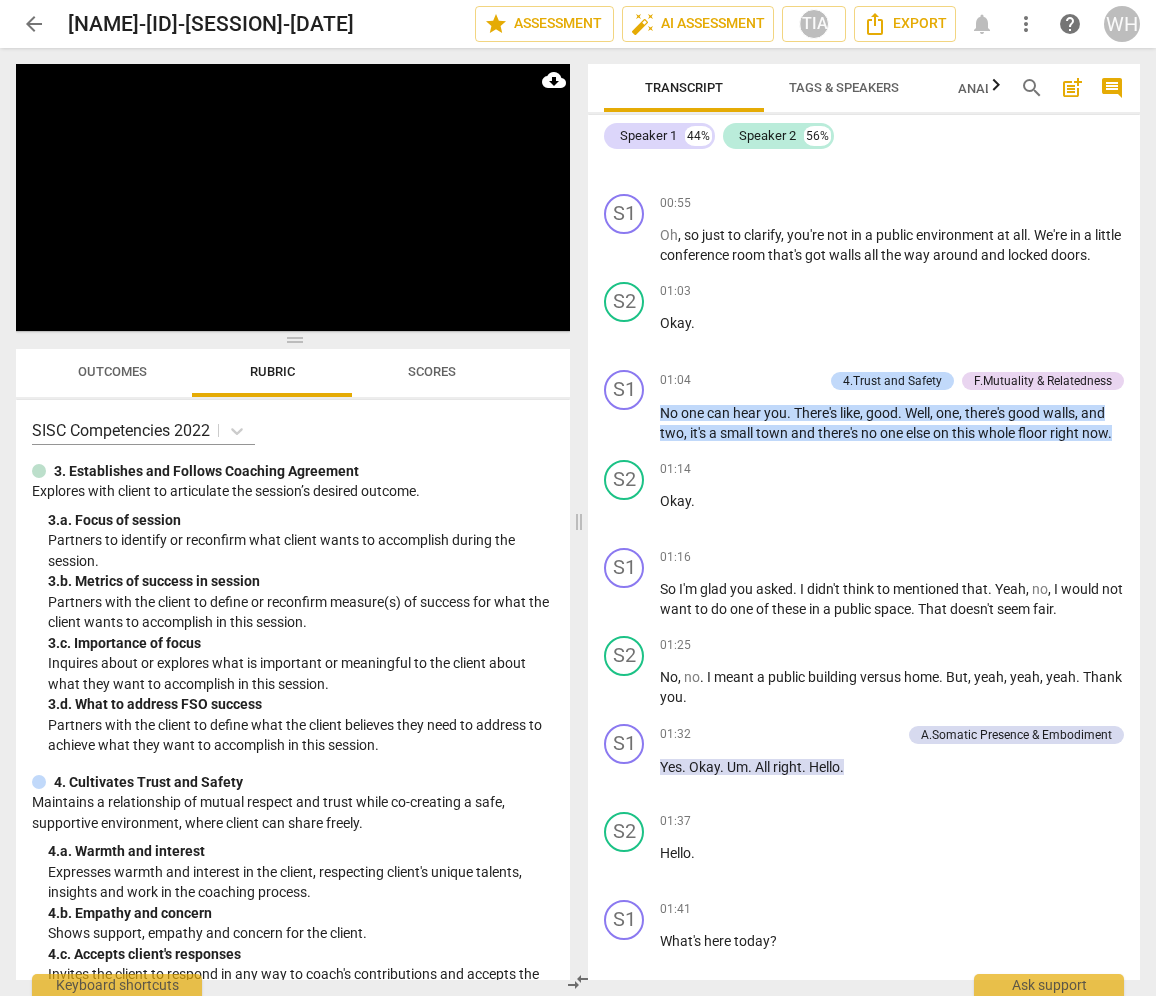 scroll, scrollTop: 1706, scrollLeft: 0, axis: vertical 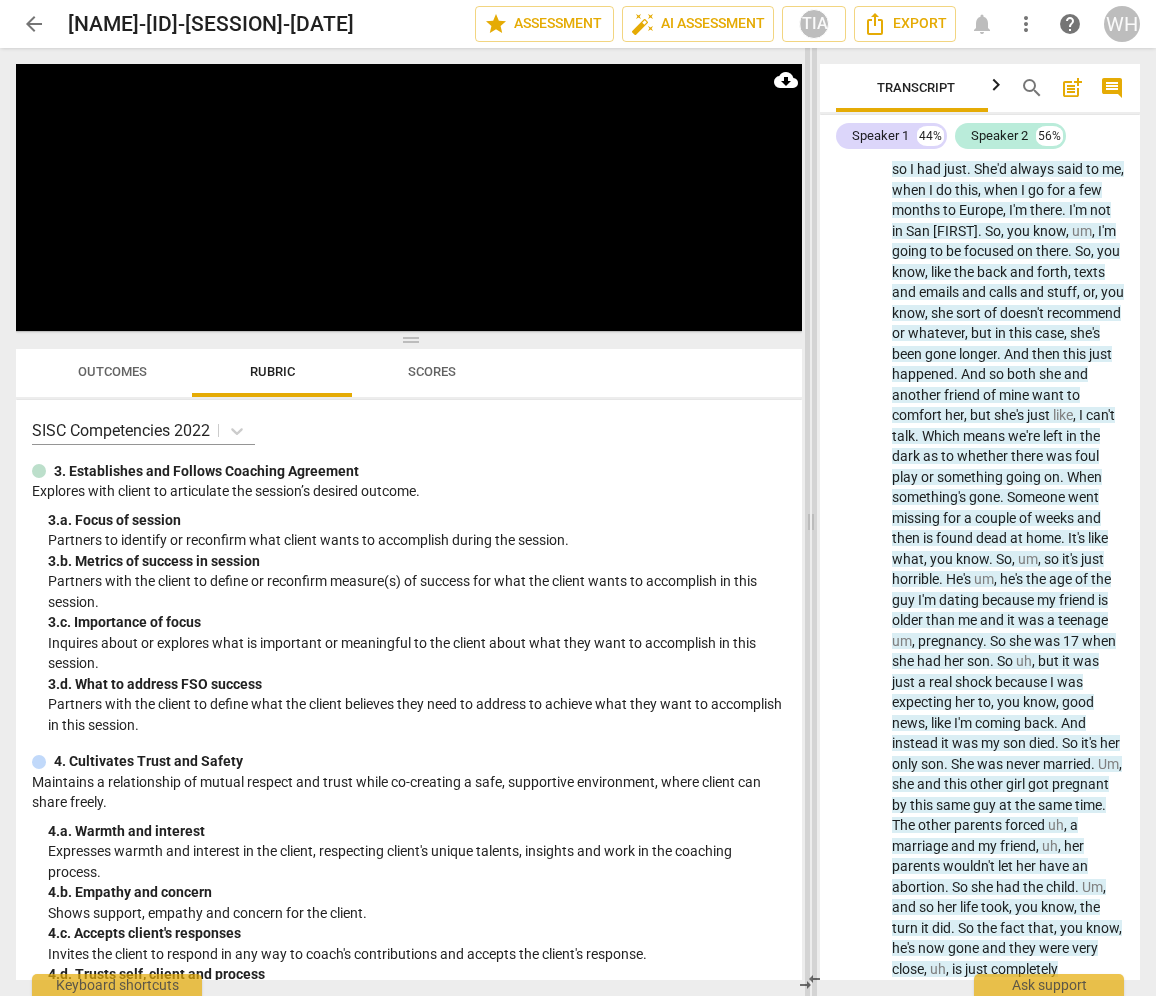 drag, startPoint x: 578, startPoint y: 519, endPoint x: 810, endPoint y: 517, distance: 232.00862 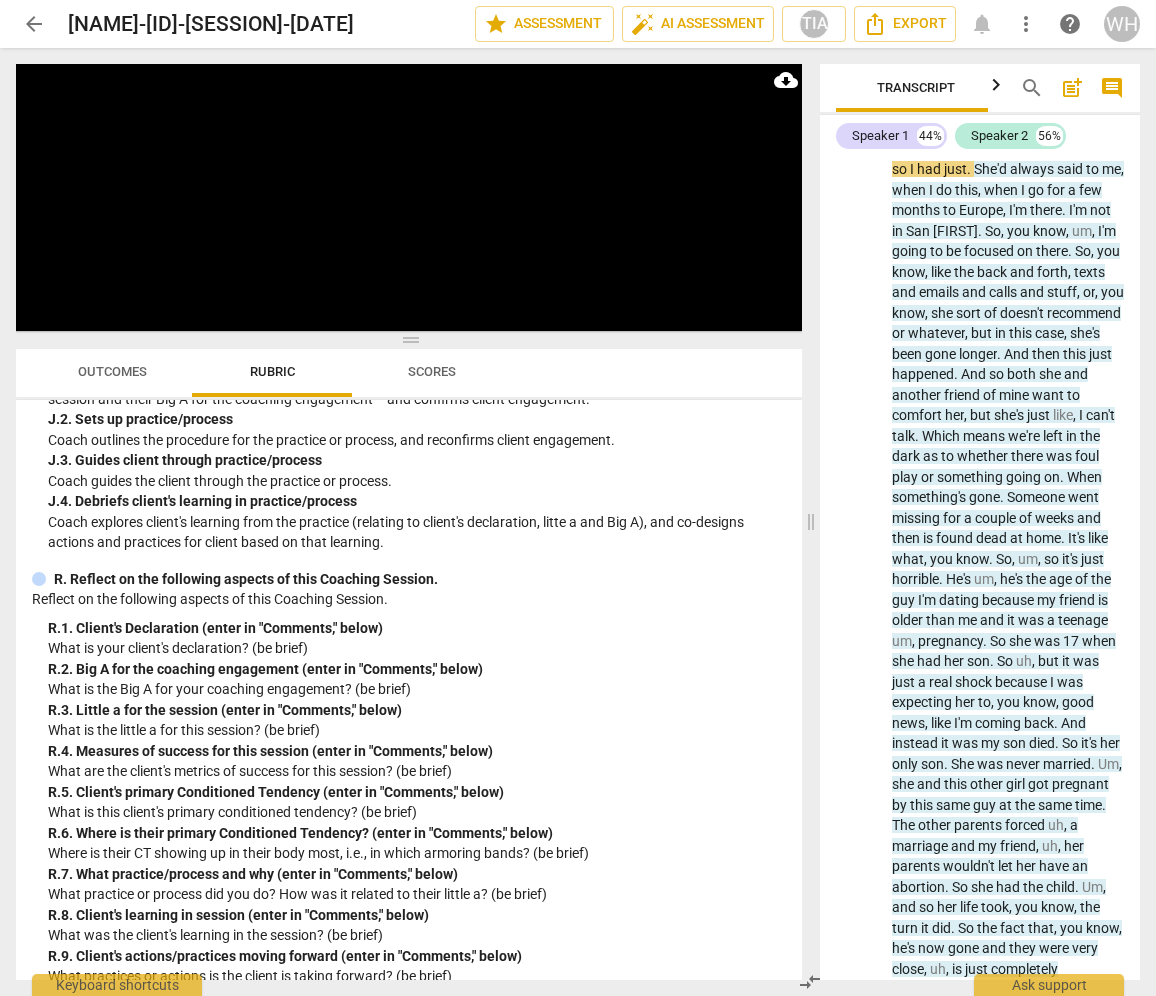 scroll, scrollTop: 4209, scrollLeft: 0, axis: vertical 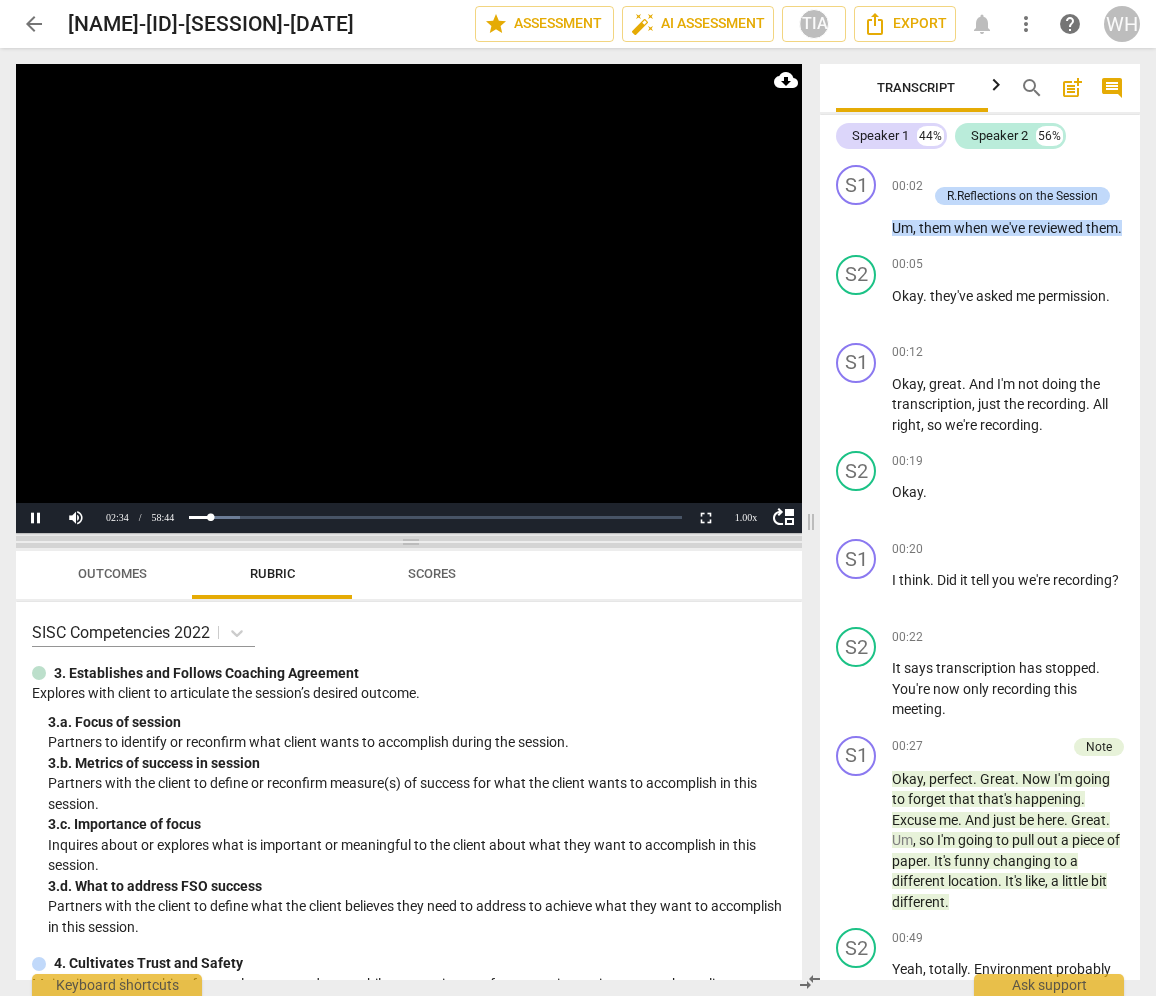 drag, startPoint x: 409, startPoint y: 340, endPoint x: 398, endPoint y: 542, distance: 202.29929 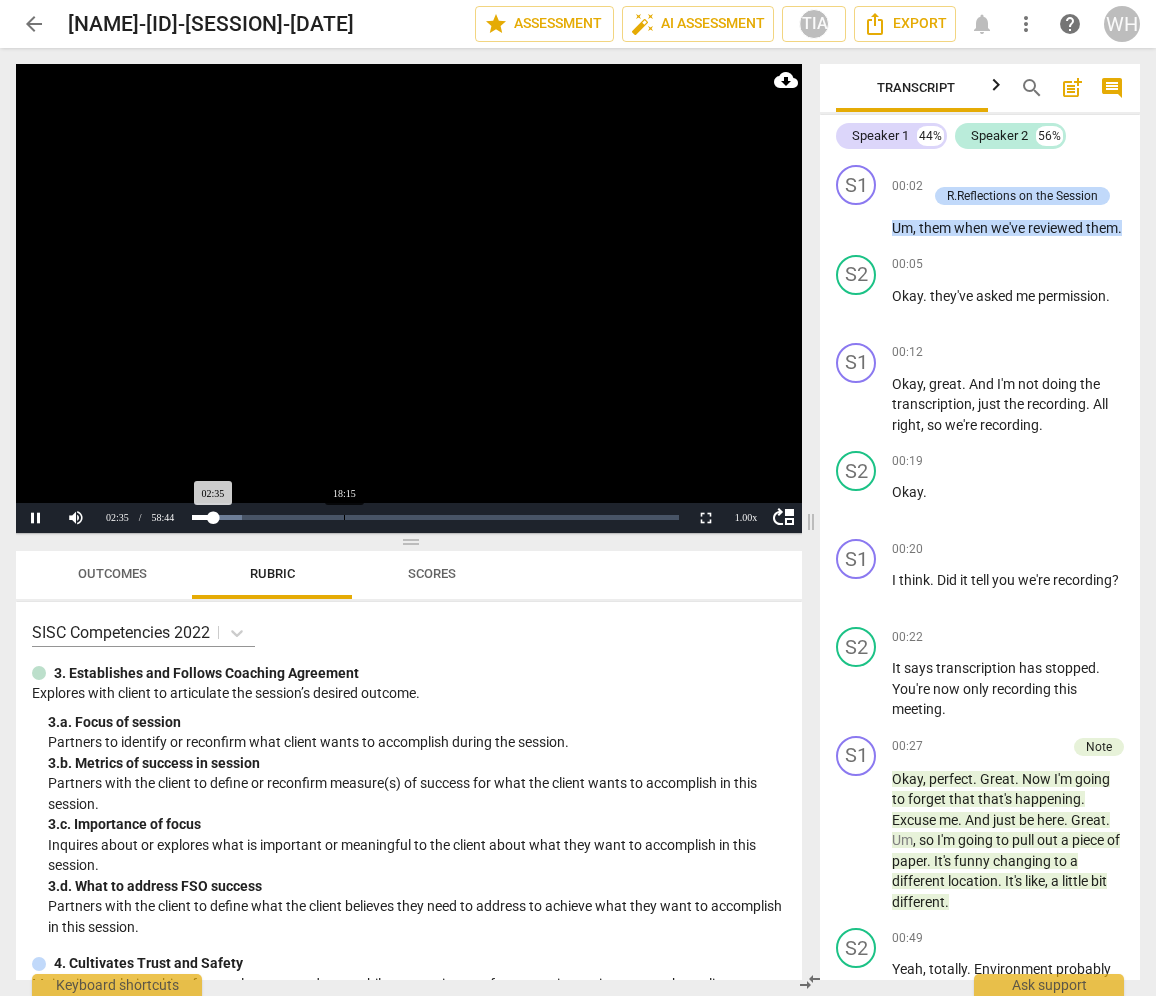 scroll, scrollTop: 0, scrollLeft: 0, axis: both 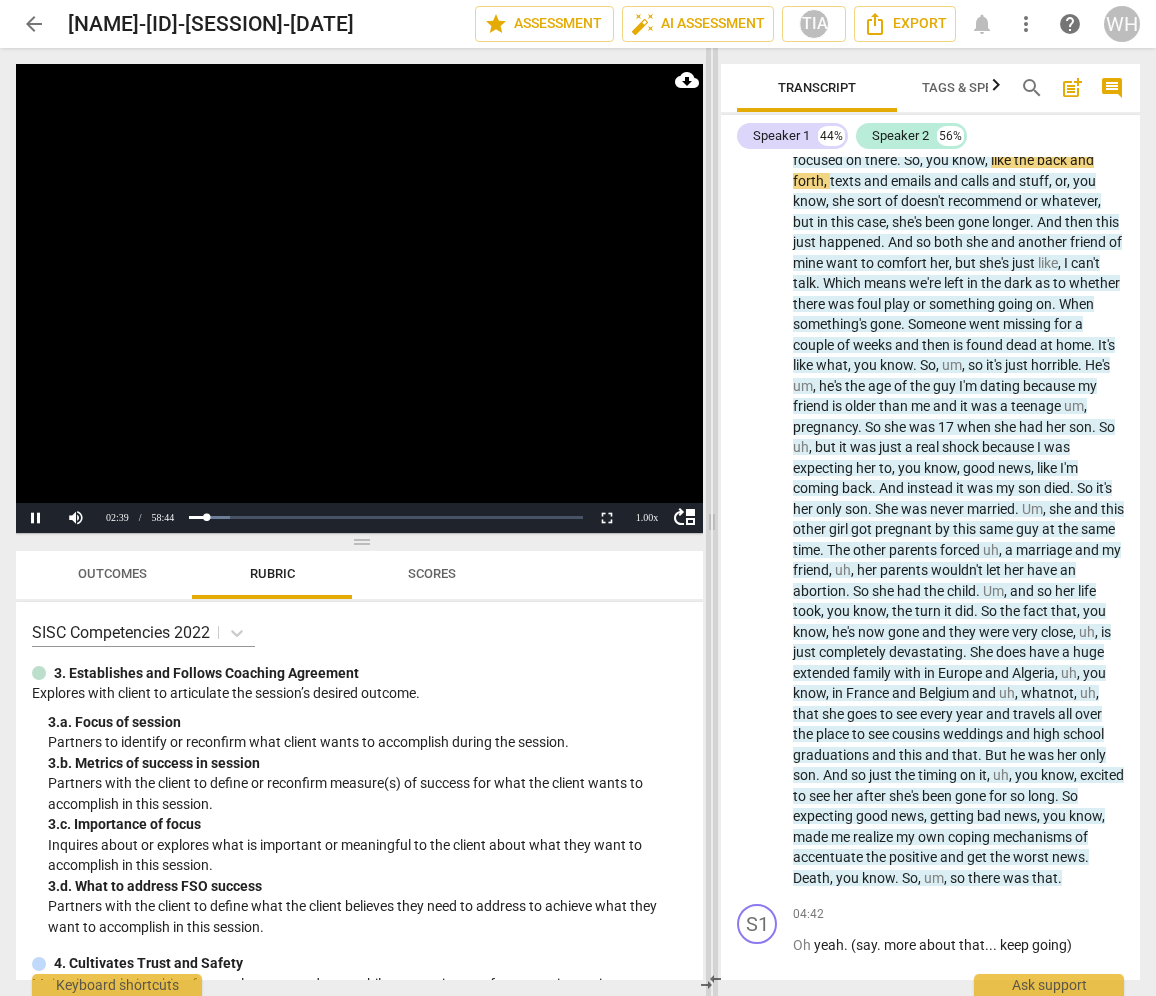 drag, startPoint x: 809, startPoint y: 615, endPoint x: 710, endPoint y: 615, distance: 99 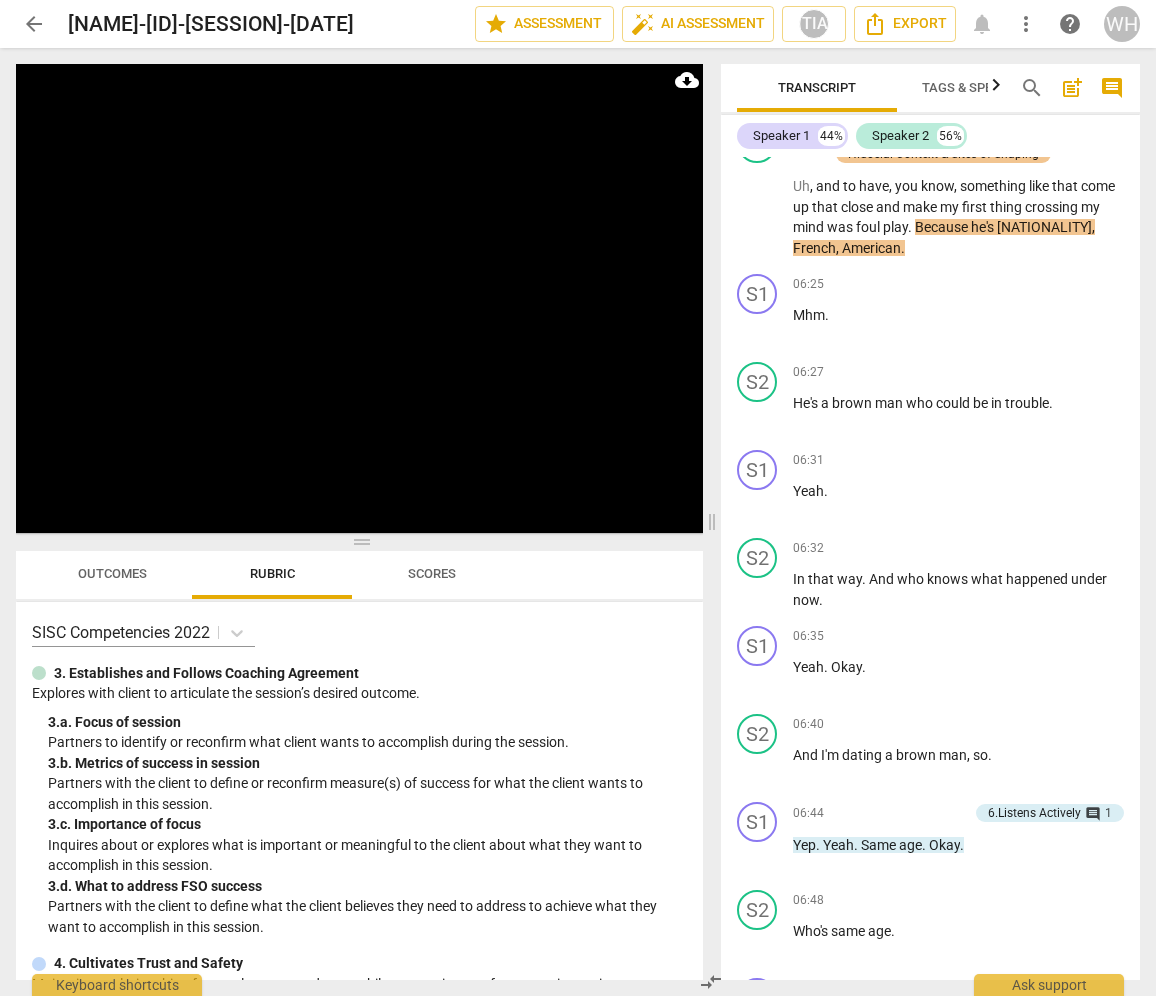 scroll, scrollTop: 5286, scrollLeft: 0, axis: vertical 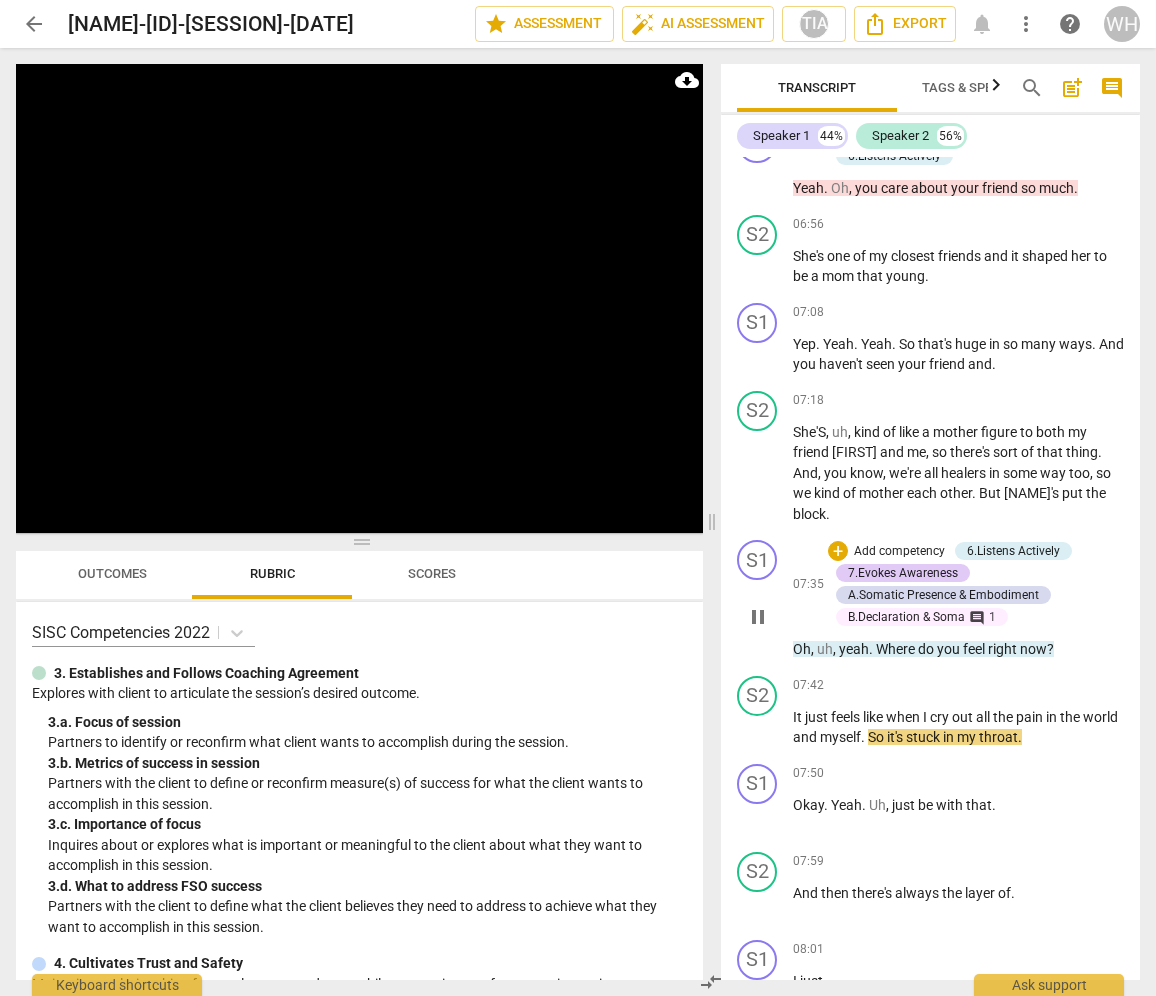 click on "do" at bounding box center [927, 649] 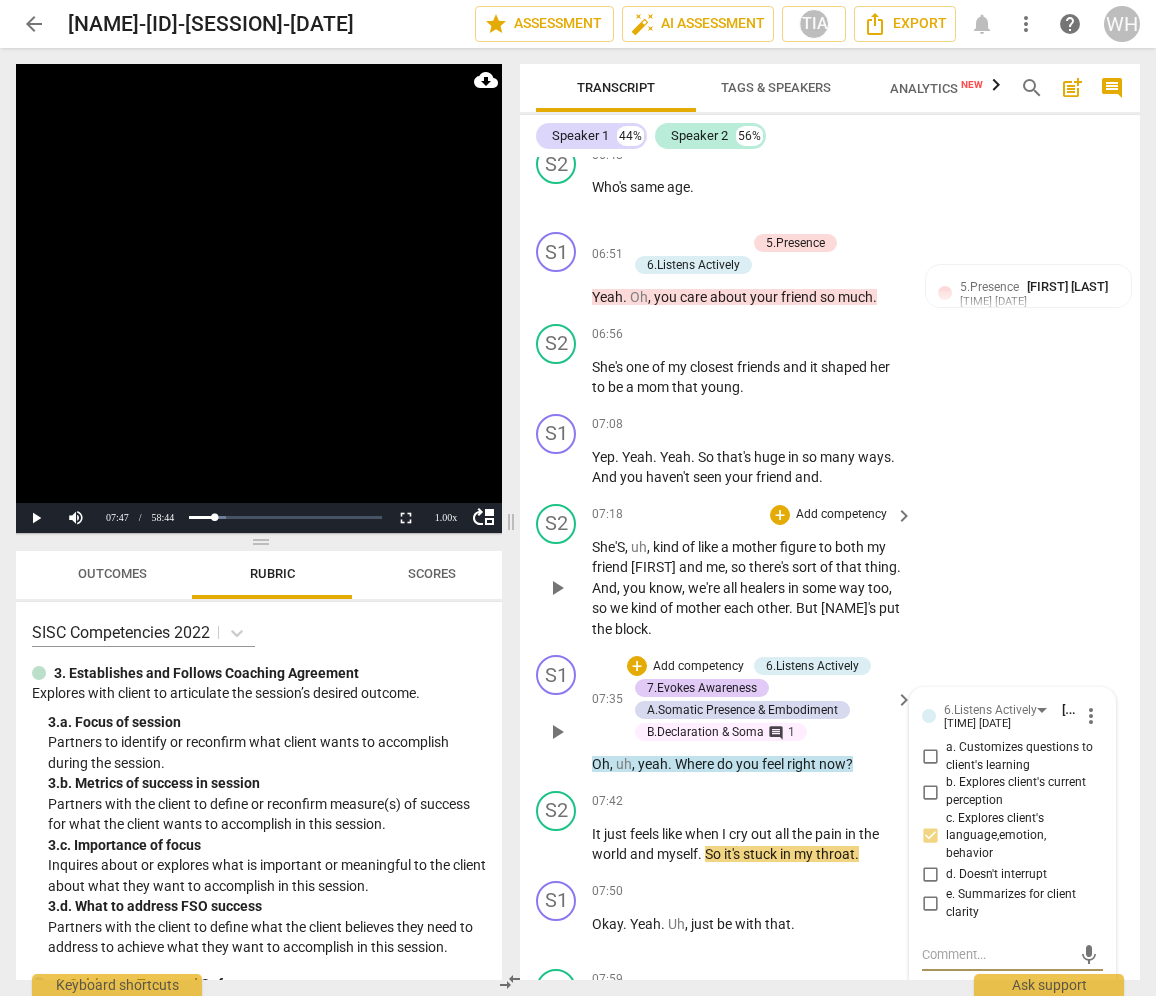 click on "She'S ,   uh ,   kind   of   like   a   mother   figure   to   both   my   friend   [NAME]   and   me ,   so   there's   sort   of   that   thing .   And ,   you   know ,   we're   all   healers   in   some   way   too ,   so   we   kind   of   mother   each   other .   But   [NAME]'s   put   the   block ." at bounding box center (747, 588) 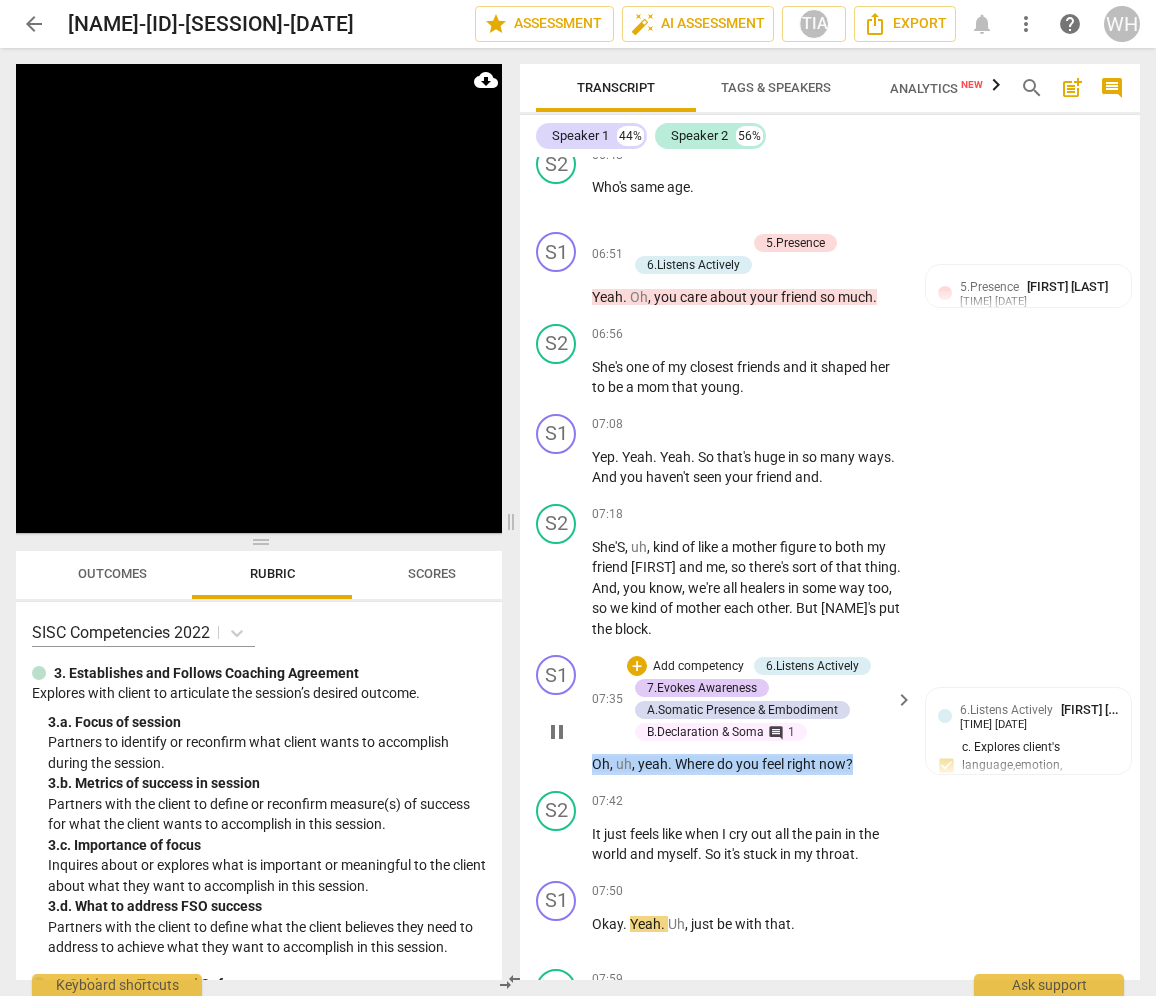 drag, startPoint x: 867, startPoint y: 728, endPoint x: 574, endPoint y: 731, distance: 293.01535 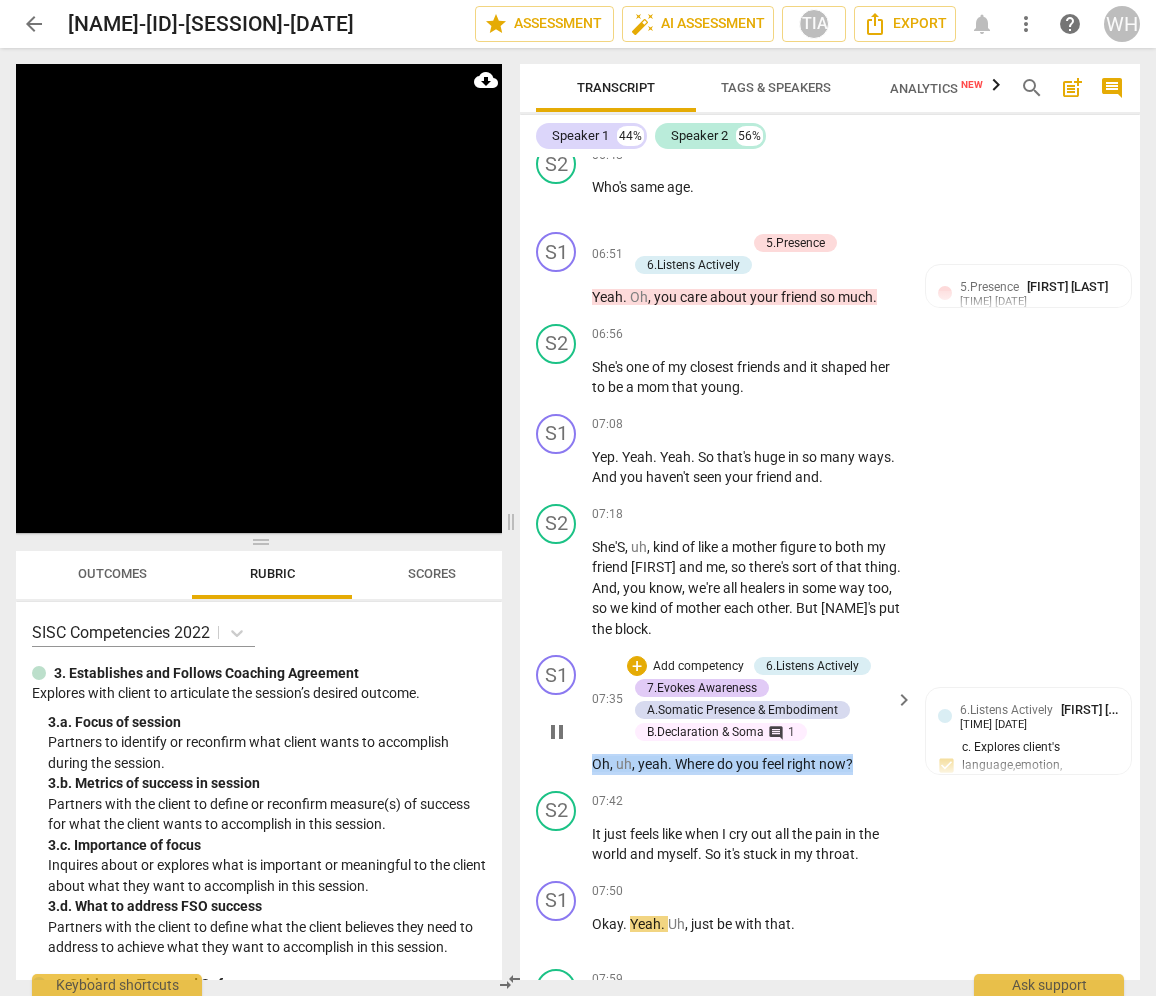 click on "[COMPETENCY] [PLAY_PAUSE] [TIME] + Add competency [COMPETENCY] [COMPETENCY] [COMPETENCY] [COMPETENCY] [KEYBOARD_ARROW_RIGHT] Oh, uh, yeah. Where do you feel right now? [COMPETENCY] [FIRST] [LAST] [TIME] [DATE] c. Explores client's language,emotion, behavior [COMPETENCY] [FIRST] [LAST] [TIME] [DATE] d. Asks concise, open questions where do you feel right now? [COMPETENCY] [COMPETENCY] [COMPETENCY] [FIRST] [LAST] [TIME] [DATE] 2. Uses presence to build trust and change using calm and slowing down to help her move from head to body (working on a big [CT]) [COMPETENCY] [COMPETENCY] [FIRST] [LAST] [TIME] [DATE] 4. Uses somatic awareness, practices, opening drawing her to somatic awareness, moving to the body [INITIALS] [FIRST] [LAST] [TIME] [DATE] this has been my big goal in the last three months- helping people slow down and work/coach more from the body" at bounding box center (830, 715) 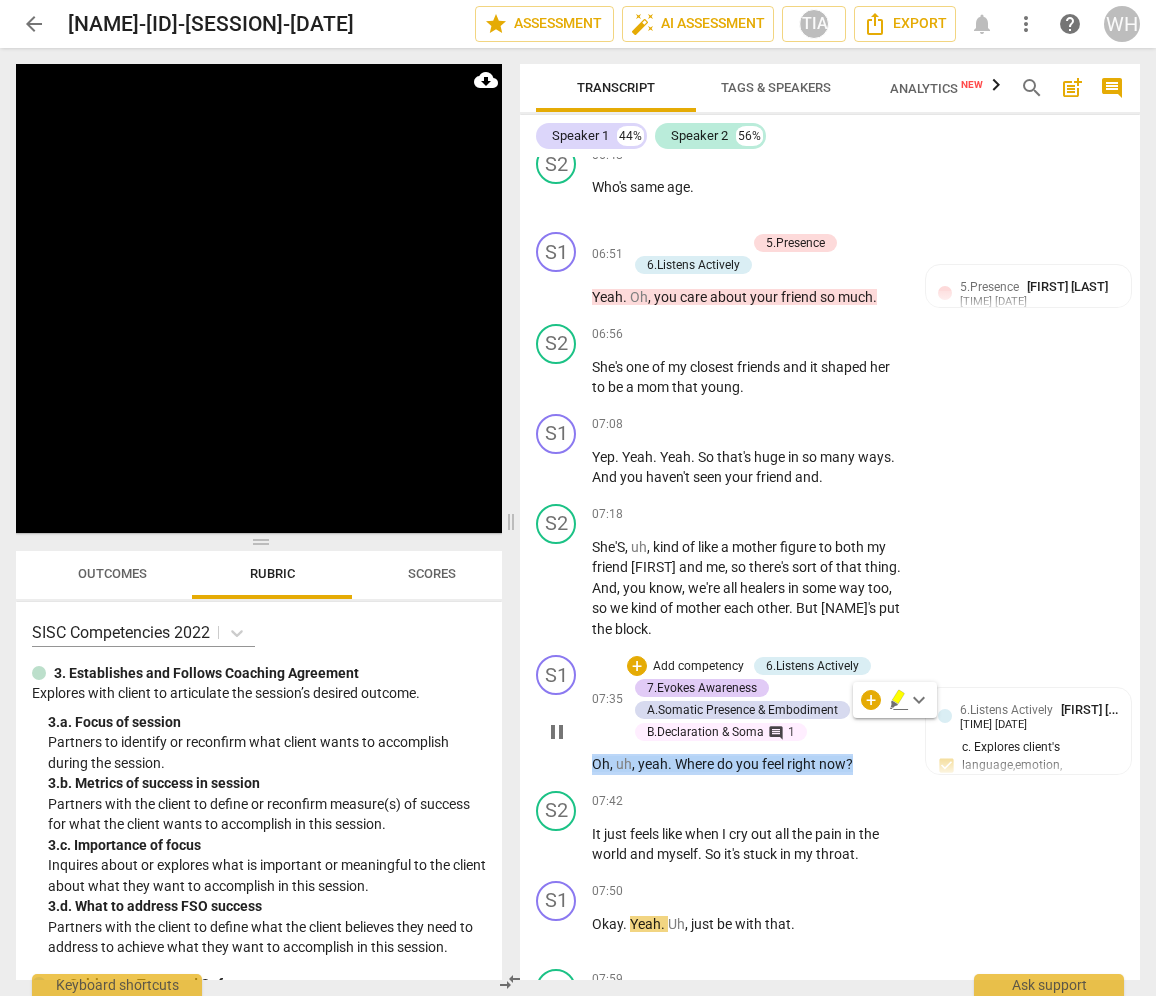 copy on "Oh, uh, yeah. Where do you feel right now?" 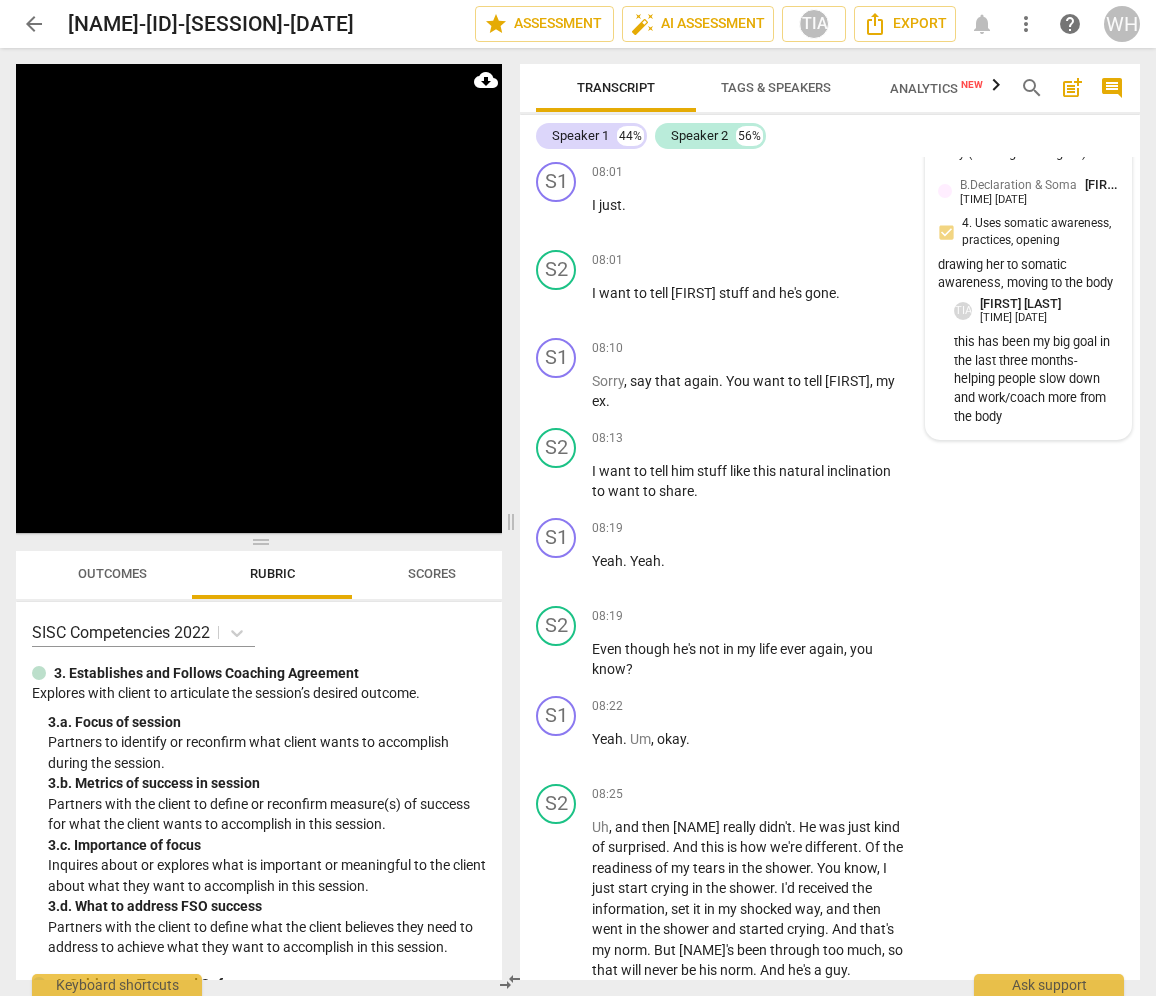 scroll, scrollTop: 7029, scrollLeft: 0, axis: vertical 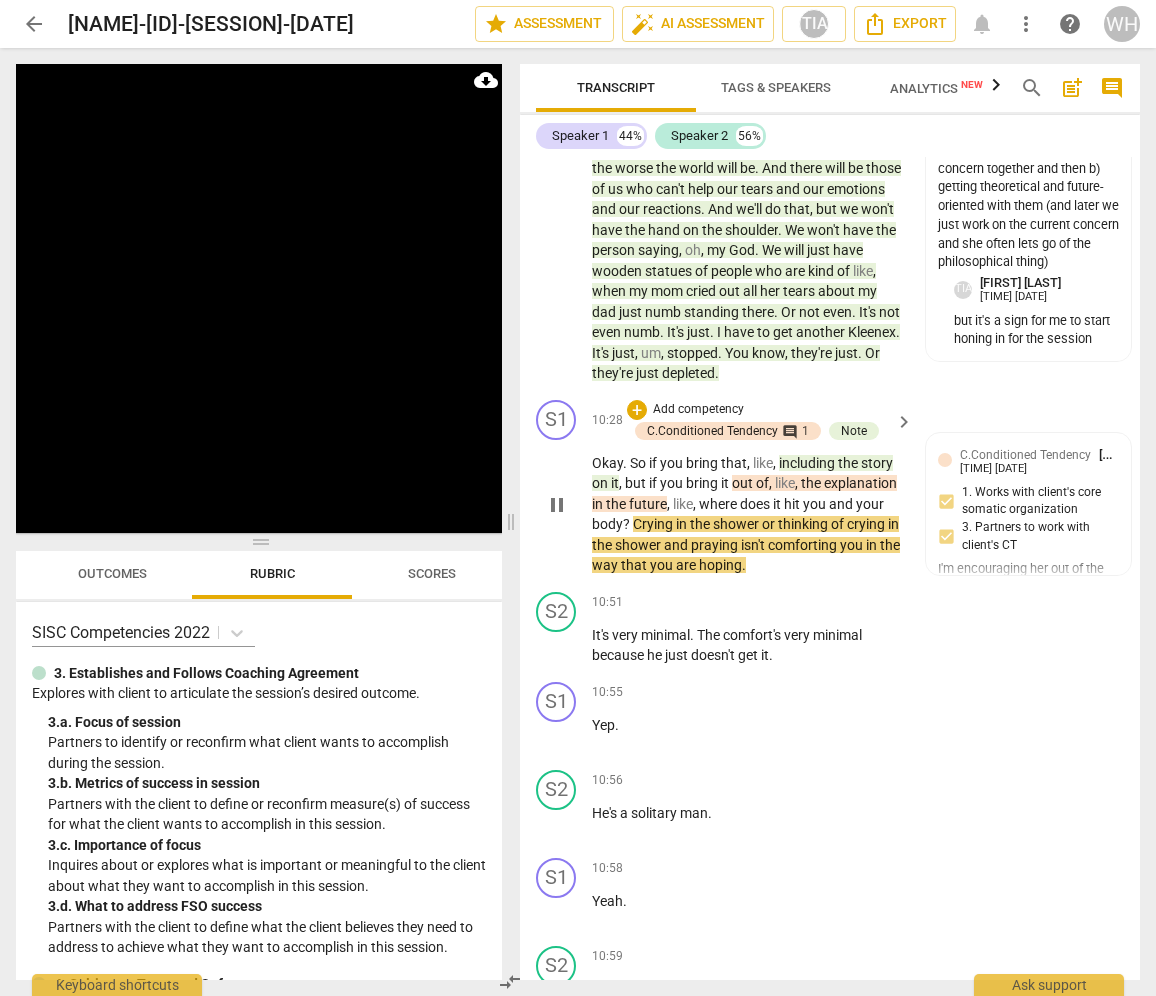 click on "Okay . So if you bring that , like , including the story on it , but if you bring it out of , like , the explanation in the future , like , where does it hit you and your body ? Crying in the shower or thinking of crying in the shower and praying isn't comforting you in the way that you are hoping ." at bounding box center (747, 514) 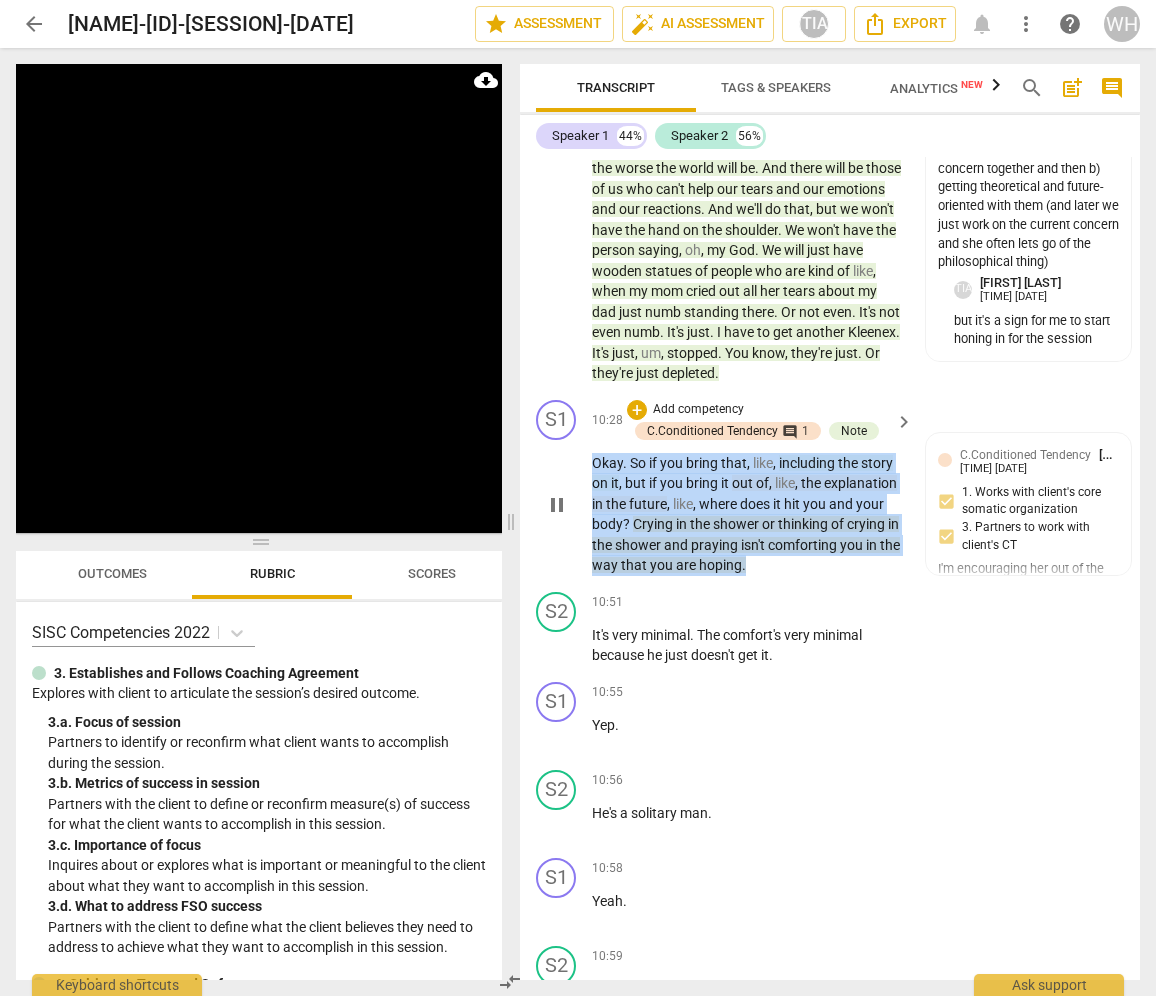 drag, startPoint x: 803, startPoint y: 528, endPoint x: 574, endPoint y: 429, distance: 249.48346 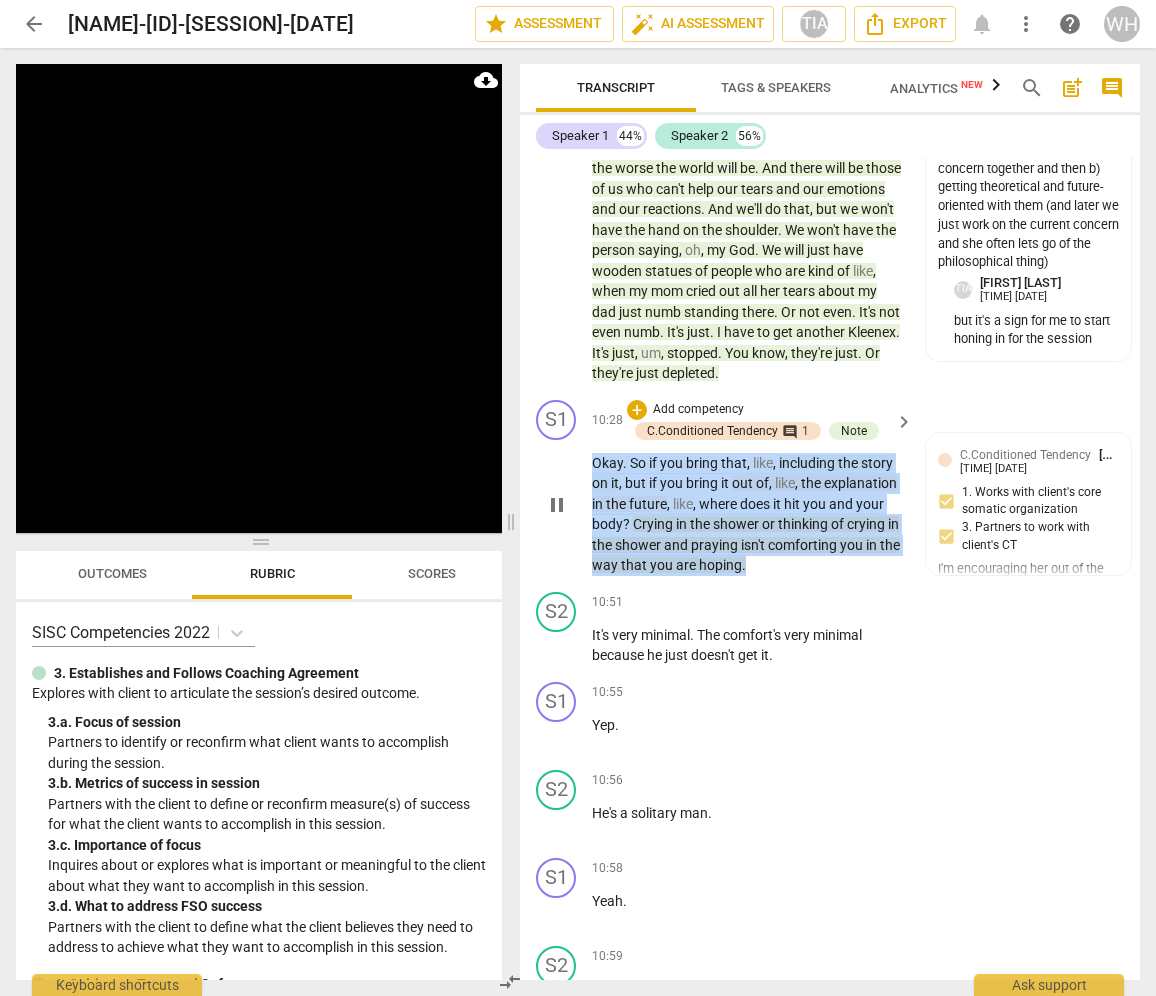 click on "[COMPETENCY] [PLAY_PAUSE] [TIME] + Add competency [COMPETENCY] comment 1 [KEYBOARD_ARROW_RIGHT] Okay. So if you bring that, like, including the story on it, but if you bring it out of, like, the explanation in the future, like, where does it hit you and your body? Crying in the shower or thinking of crying in the shower and praying isn't comforting you in the way that you are hoping. [COMPETENCY] [FIRST] [LAST] [TIME] [DATE] [COMPETENCY] Works with client's core somatic organization 3. Partners to work with client's [CT] I'm encouraging her out of the future statement into the current moment and into body. Curious what you think of how I"m doing that. For now I"m not adding a layer of "notice you are taking it to the future" because she already has enough threads on the table [INITIALS] [FIRST] [LAST] [TIME] [DATE] and slowly we are working towards ID'ing the pattern, over several sessions" at bounding box center [830, 488] 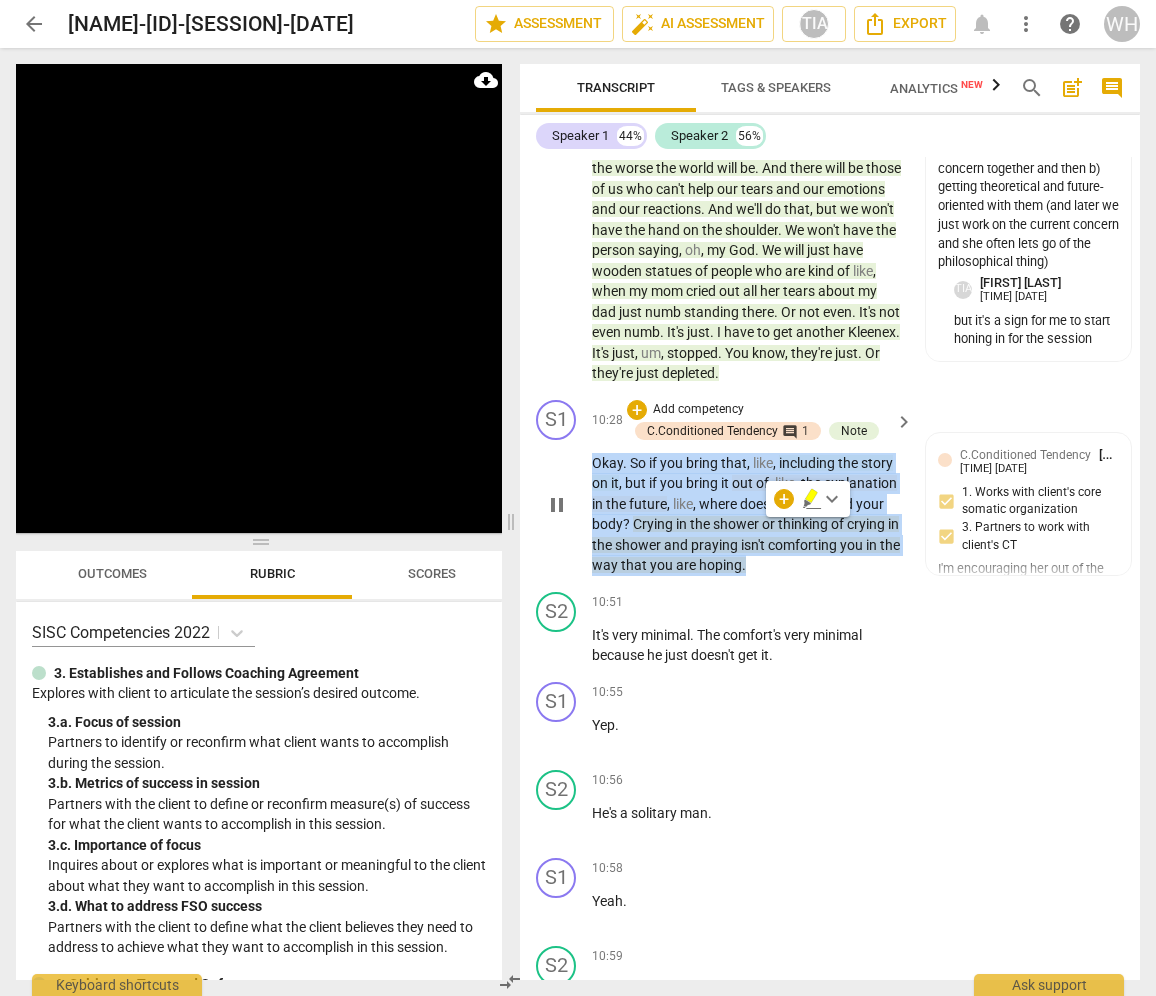 copy on "Okay . So if you bring that , like , including the story on it , but if you bring it out of , like , the explanation in the future , like , where does it hit you and your body ? Crying in the shower or thinking of crying in the shower and praying isn't comforting you in the way that you are hoping ." 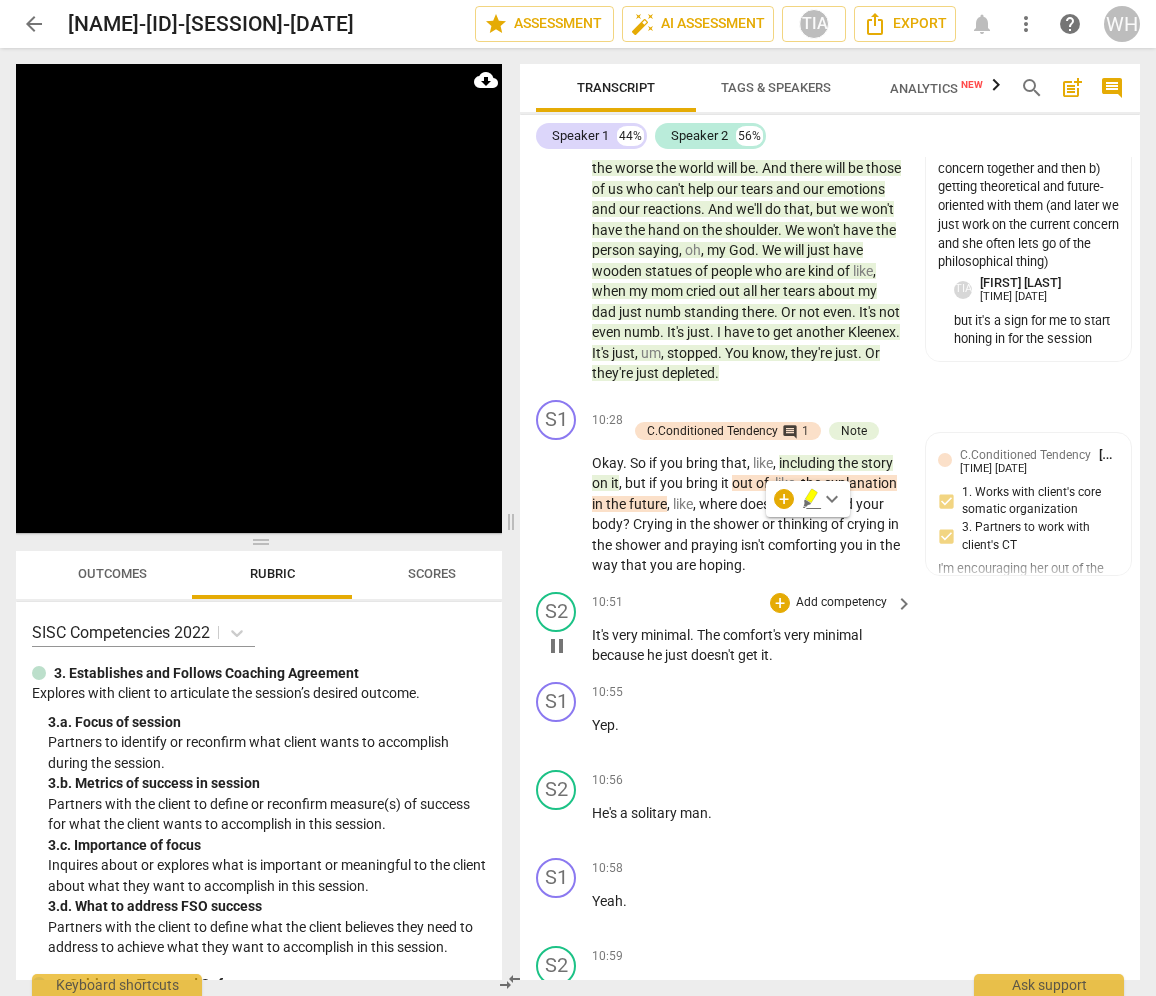 click on "It's   very   minimal .   The   comfort's   very   minimal   because   he   just   doesn't   get   it ." at bounding box center [747, 645] 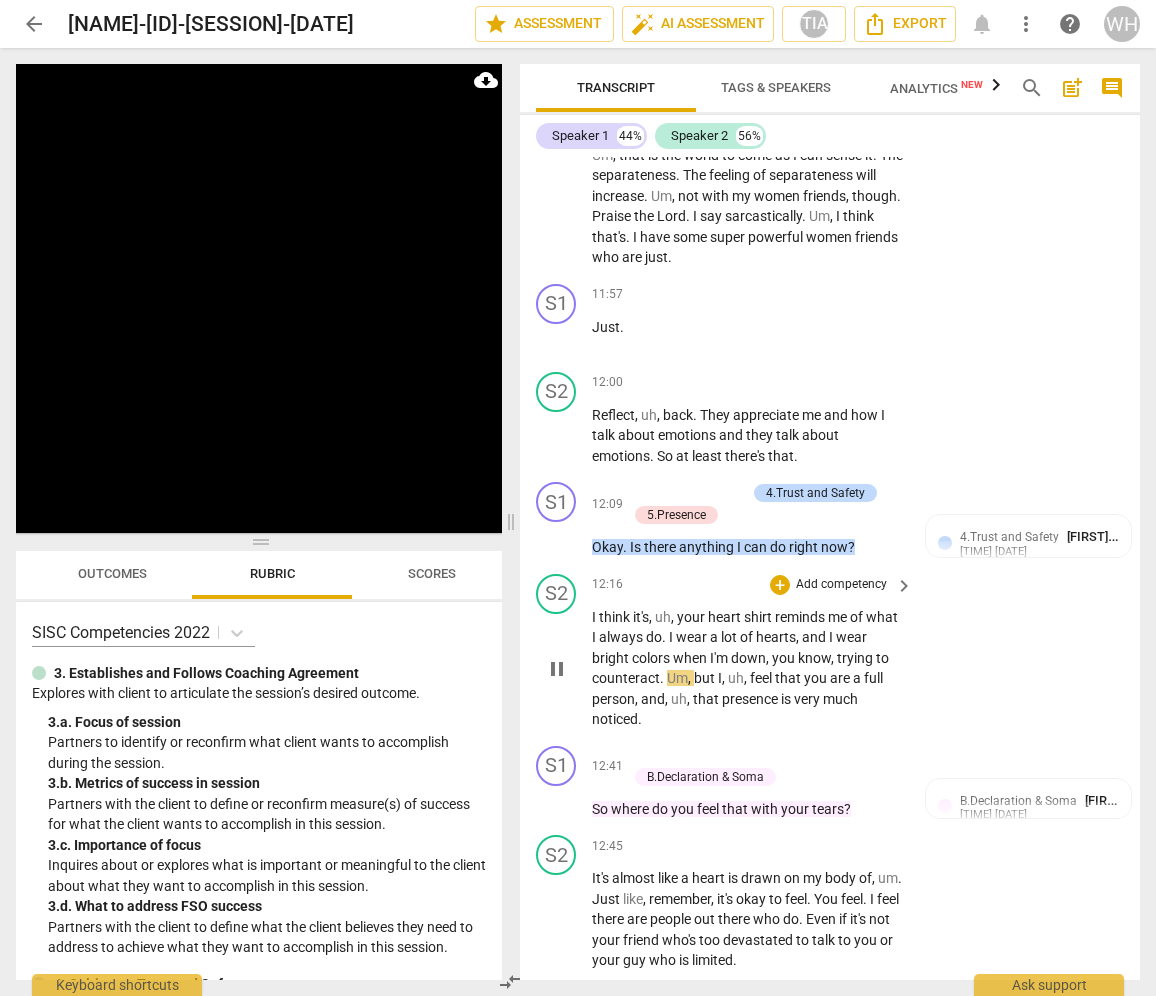 scroll, scrollTop: 8540, scrollLeft: 0, axis: vertical 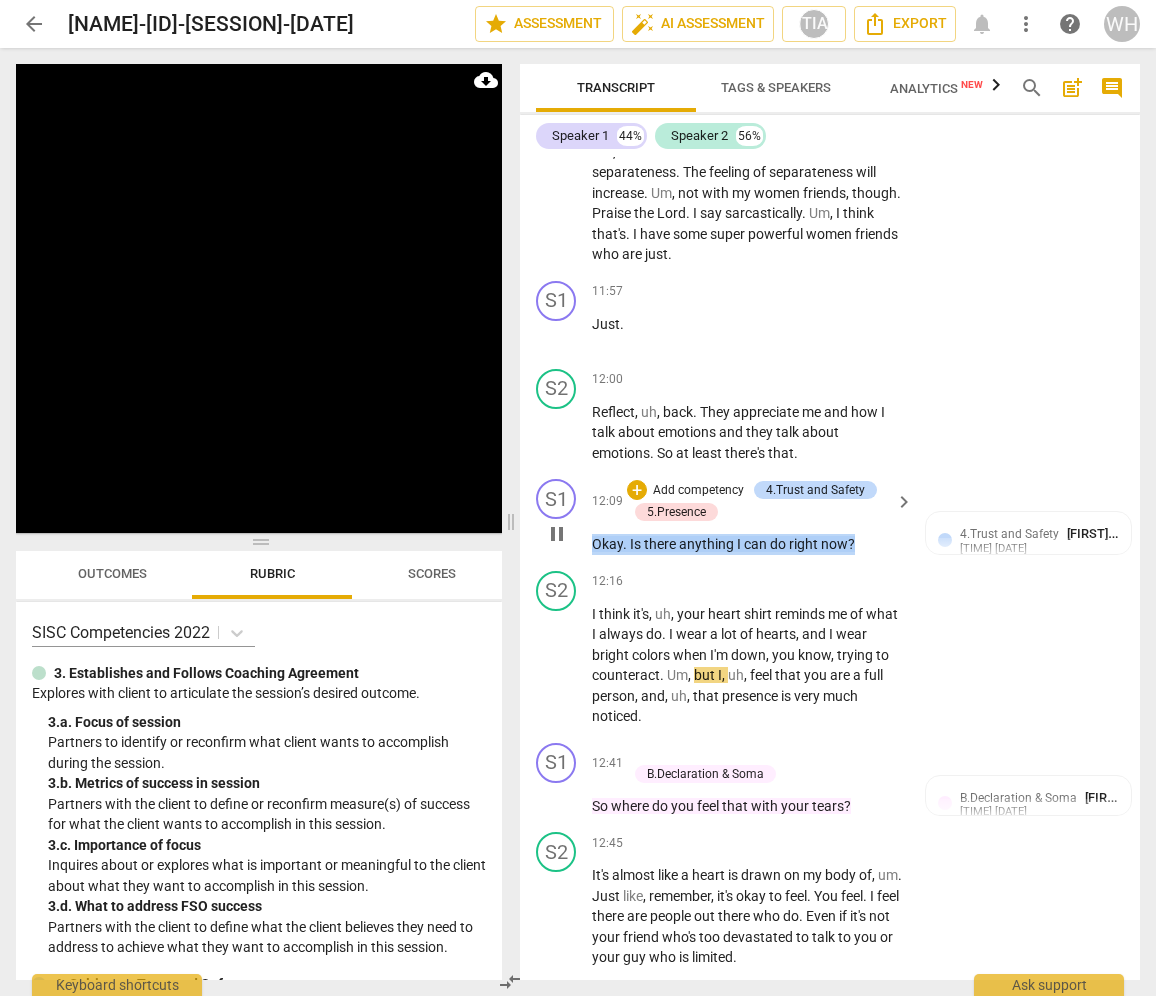 drag, startPoint x: 880, startPoint y: 499, endPoint x: 588, endPoint y: 498, distance: 292.0017 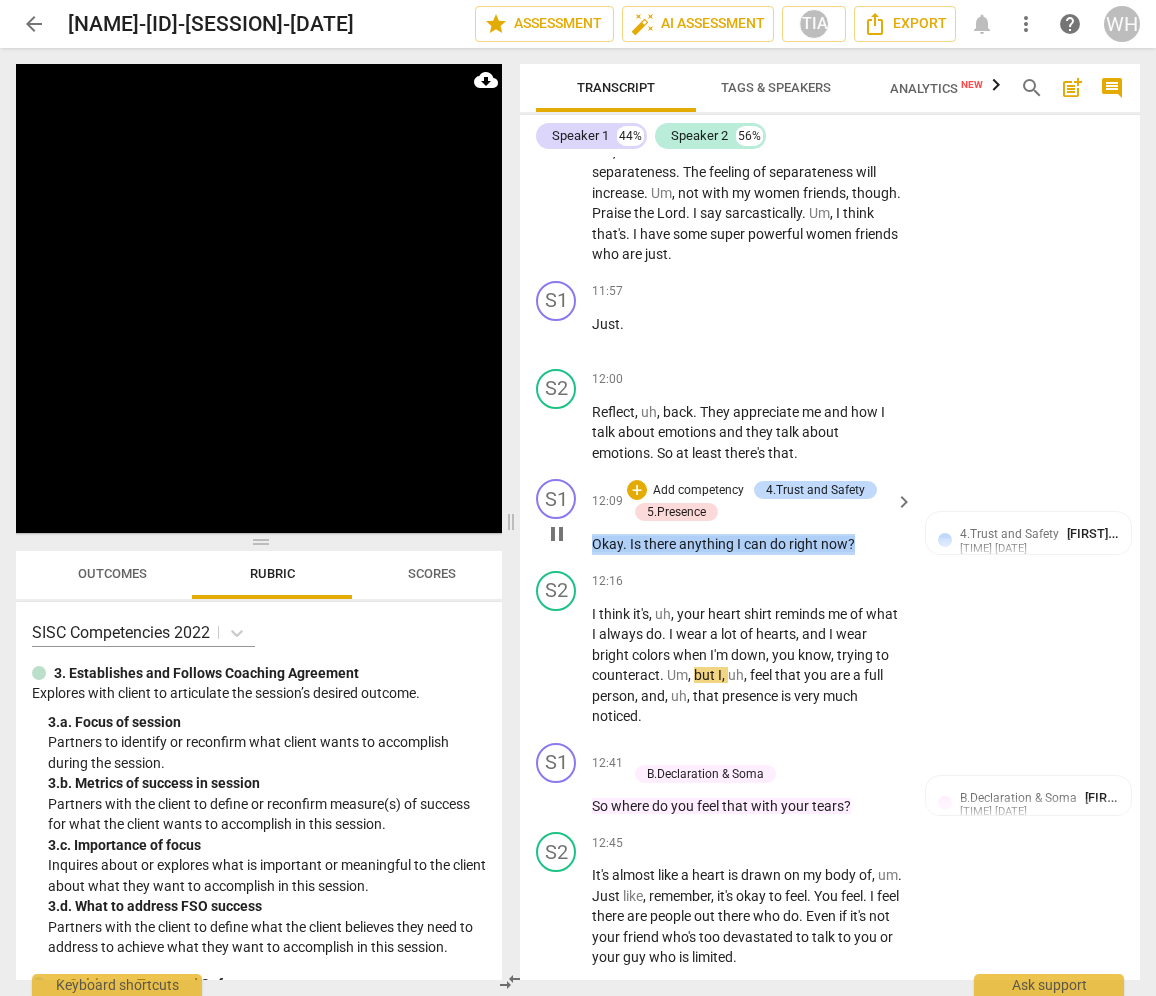 click on "S[ID] play_arrow pause [TIME] + Add competency 4.Trust and Safety 5.Presence keyboard_arrow_right Okay . Is there anything I can do right now ? 4.Trust and Safety [NAME] 21:47 07-29-2025 b. Empathy and concern 5.Presence [NAME] 21:49 07-29-2025 b. Client chooses what happens Asking her to name potential support, this is partly working with her shape- I think she tends to not feel support of others" at bounding box center (830, 517) 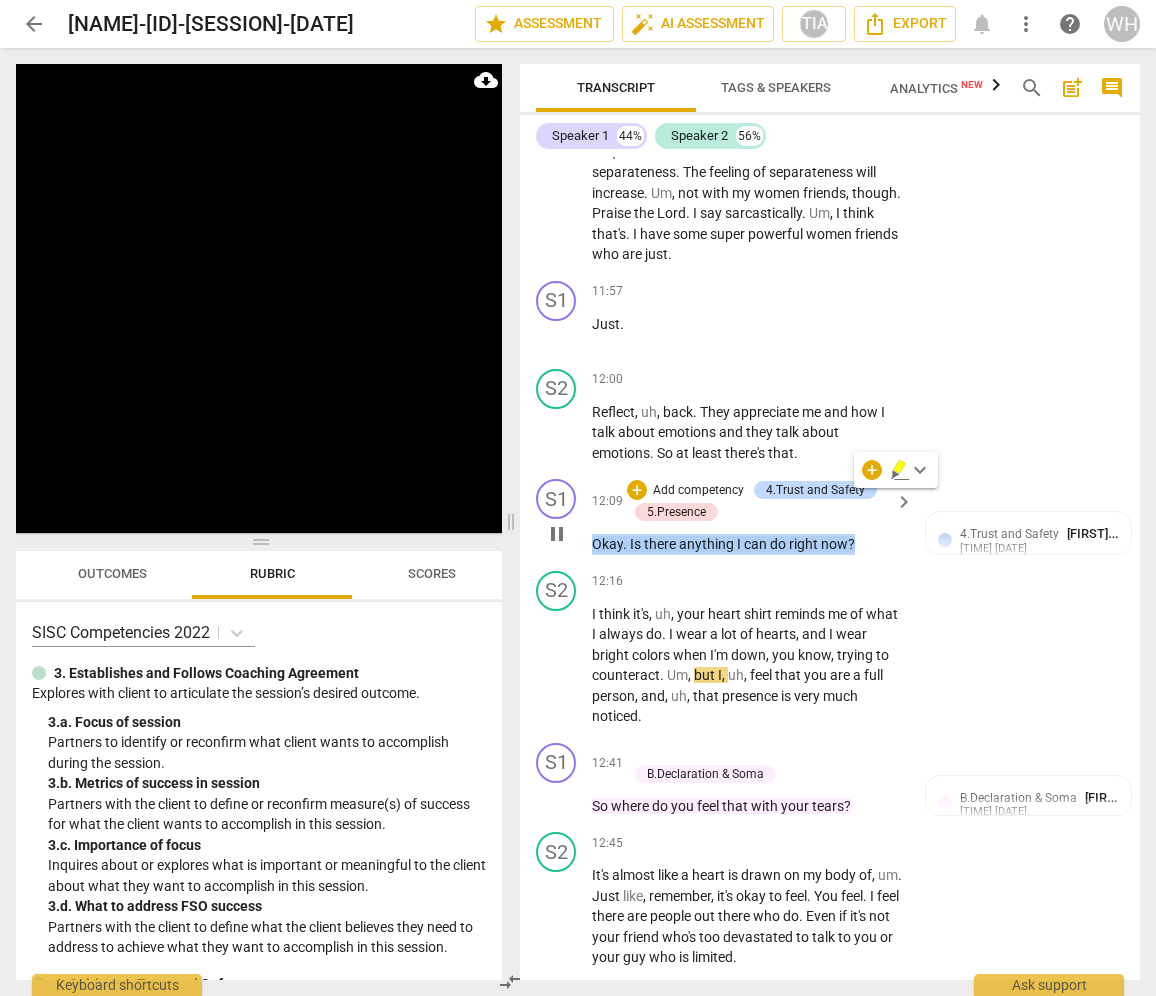 copy on "Okay .   Is   there   anything   I   can   do   right   now ?" 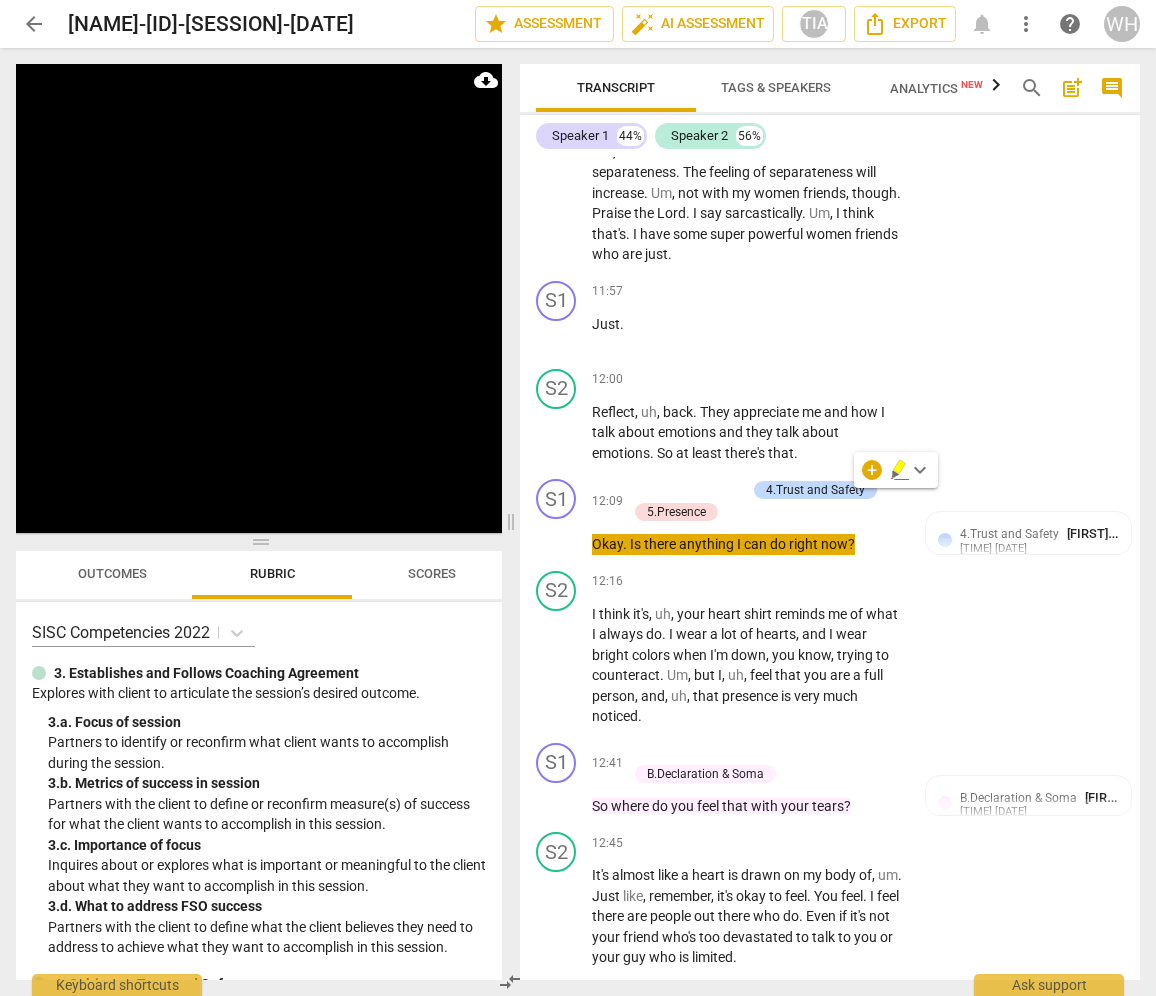 scroll, scrollTop: 9435, scrollLeft: 0, axis: vertical 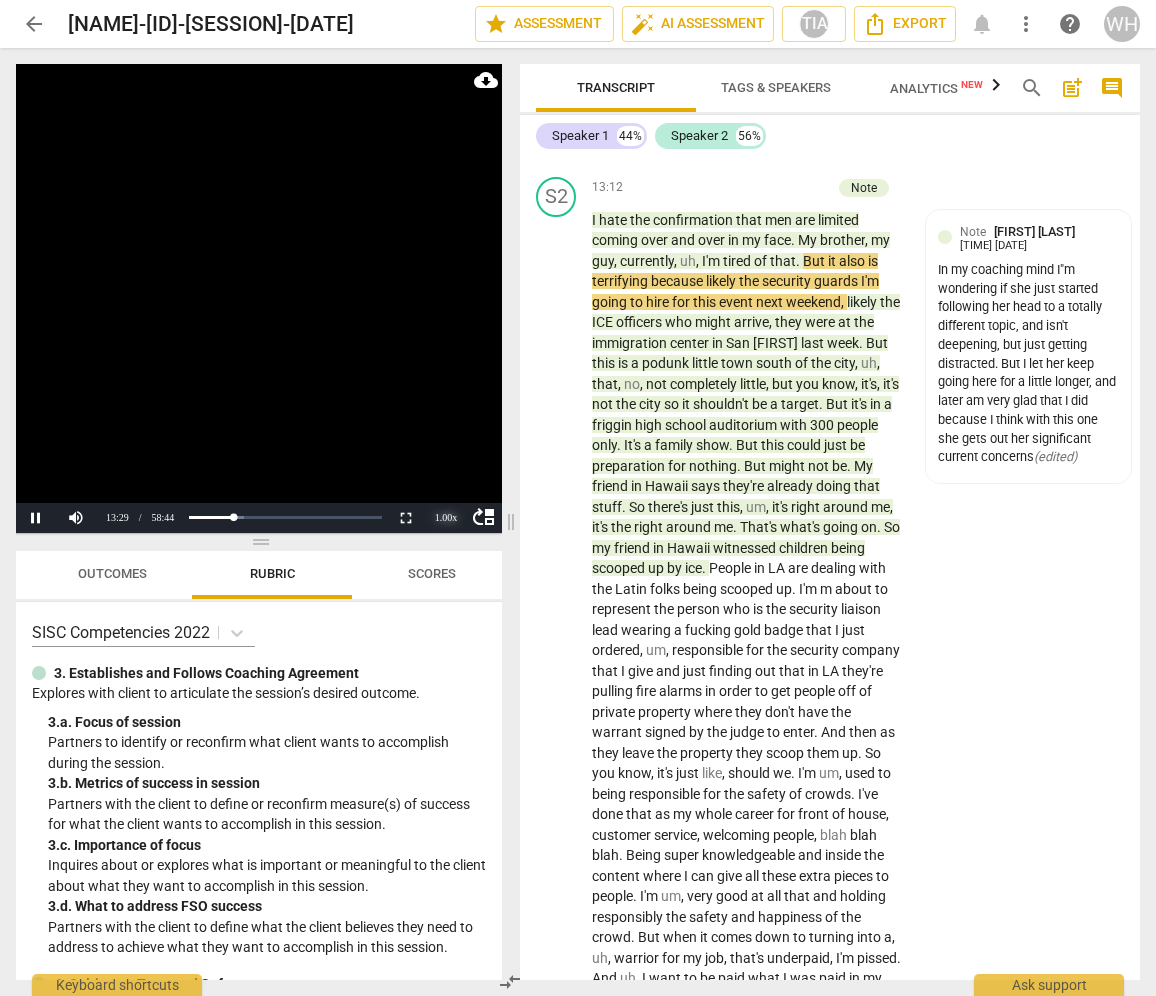 click on "1.00 x" at bounding box center (446, 518) 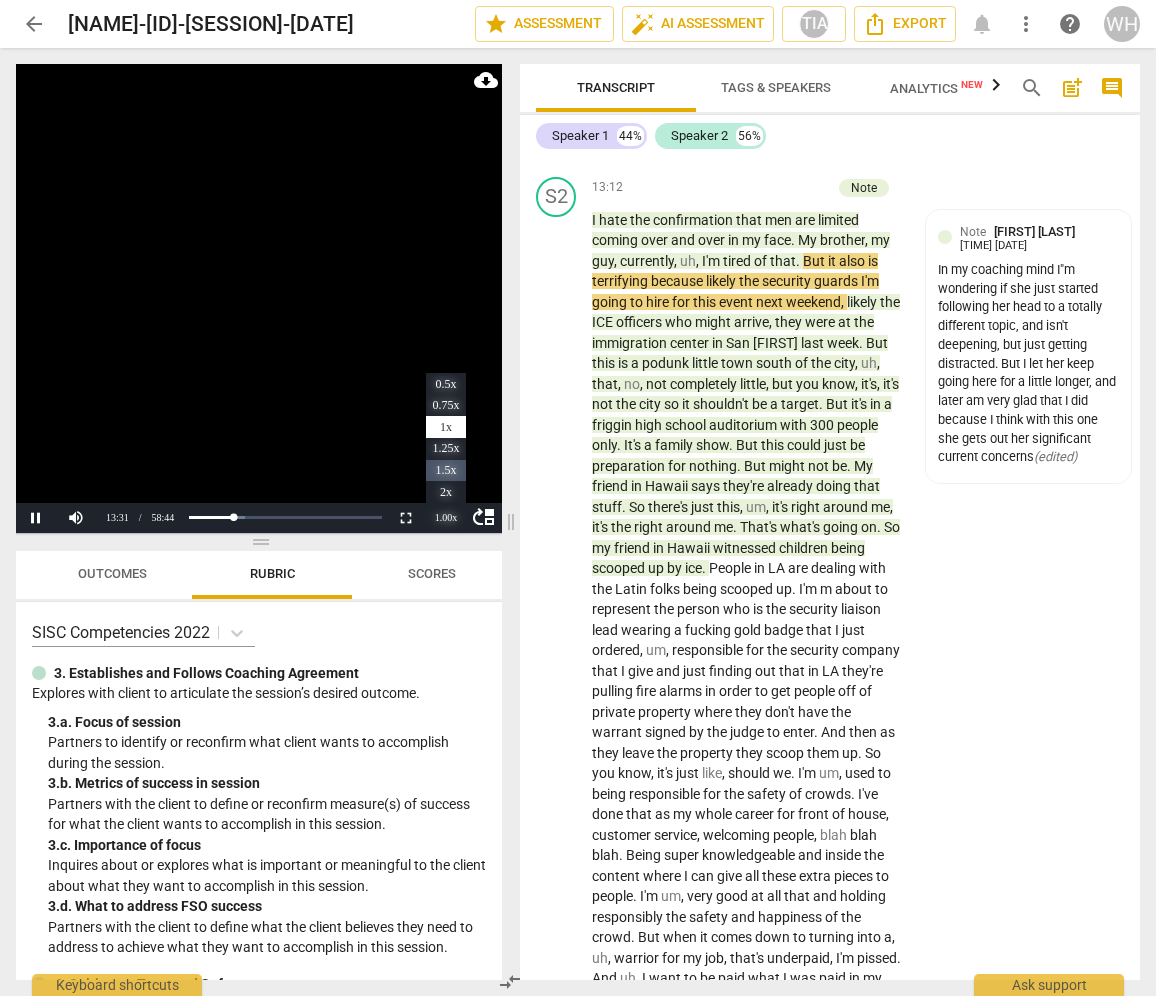 click on "1.5x" at bounding box center (446, 471) 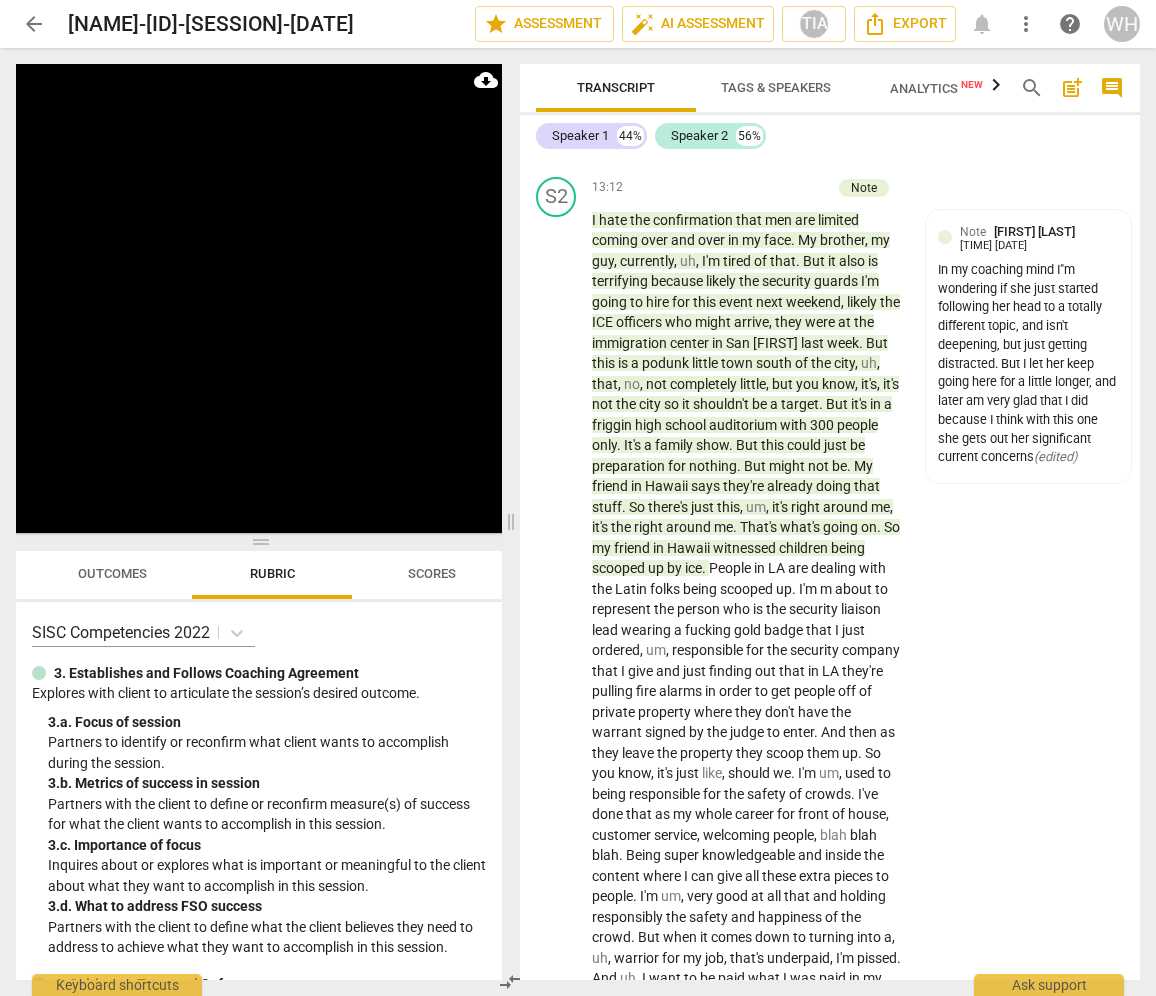 scroll, scrollTop: 10275, scrollLeft: 0, axis: vertical 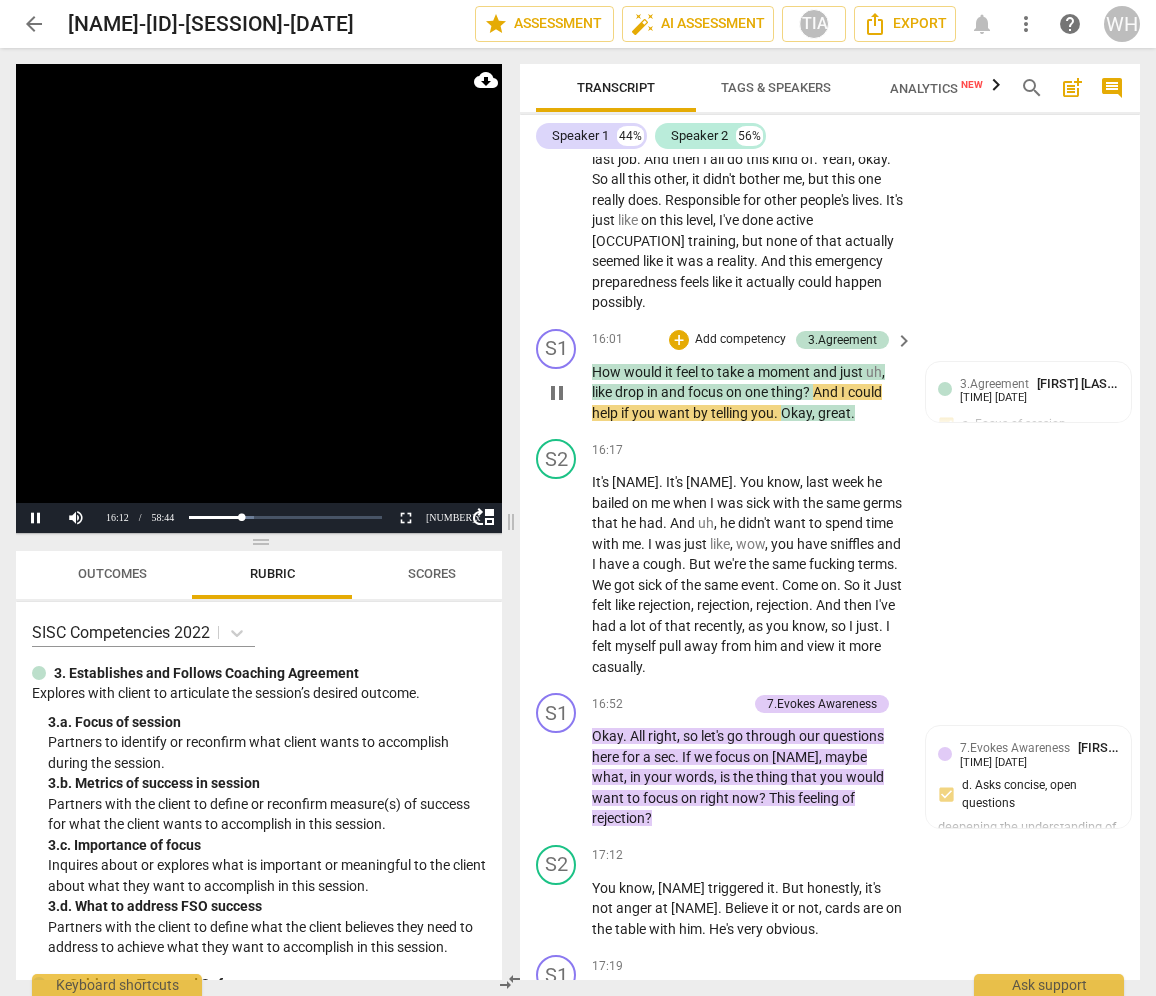 click on "How would it feel to take a moment and just uh , like drop in and focus on one thing ? And I could help if you want by telling you . Okay , great ." at bounding box center (747, 393) 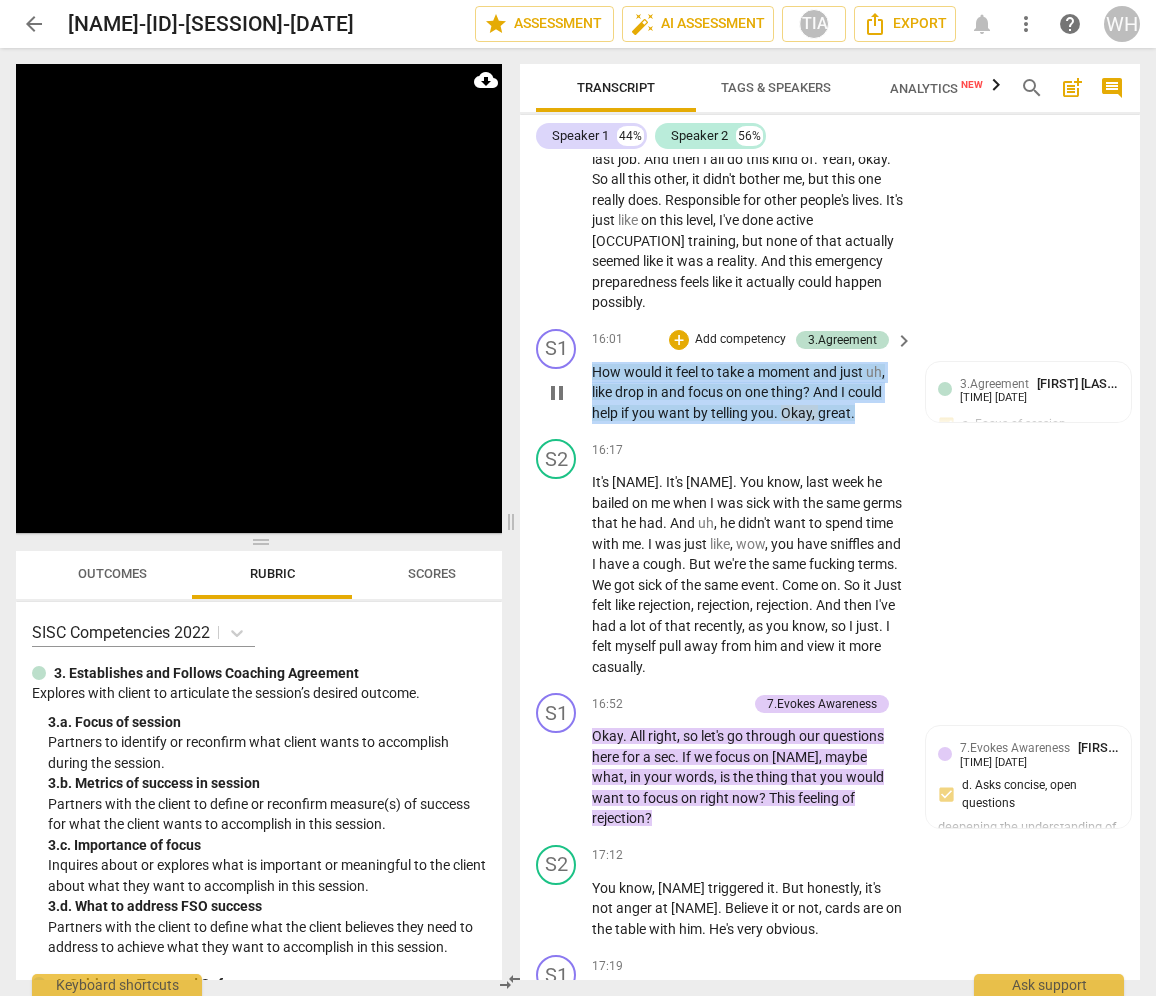drag, startPoint x: 875, startPoint y: 339, endPoint x: 585, endPoint y: 294, distance: 293.4706 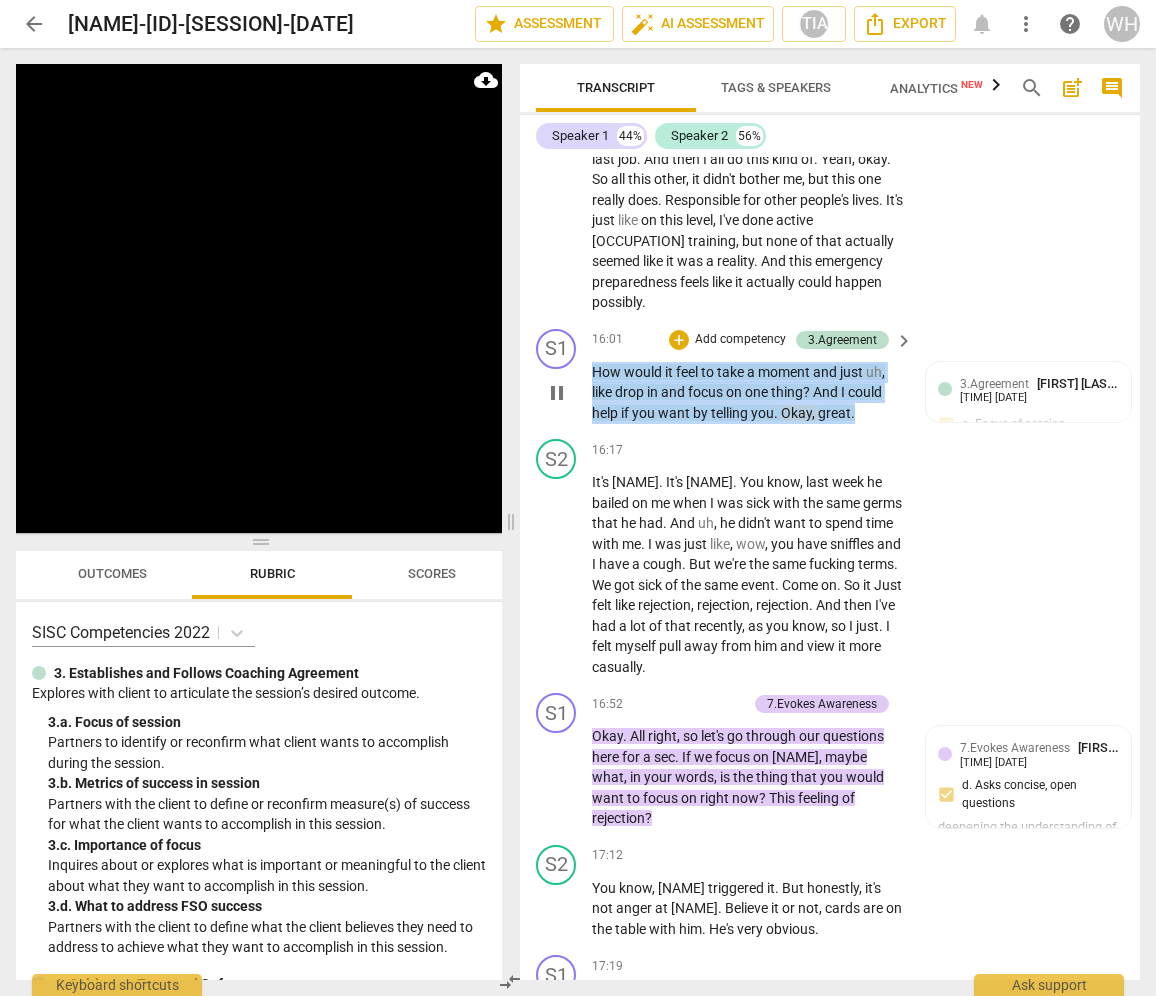 click on "S[ID] play_arrow pause [TIME] + Add competency 3.Agreement keyboard_arrow_right How would it feel to take a moment and just uh , like drop in and focus on one thing ? And I could help if you want by telling you . Okay , great . 3.Agreement [NAME] 22:00 07-29-2025 a. Focus of session Now using a coach "arrow" move to help her focus rather than continuing to expand to mroe topics" at bounding box center (830, 376) 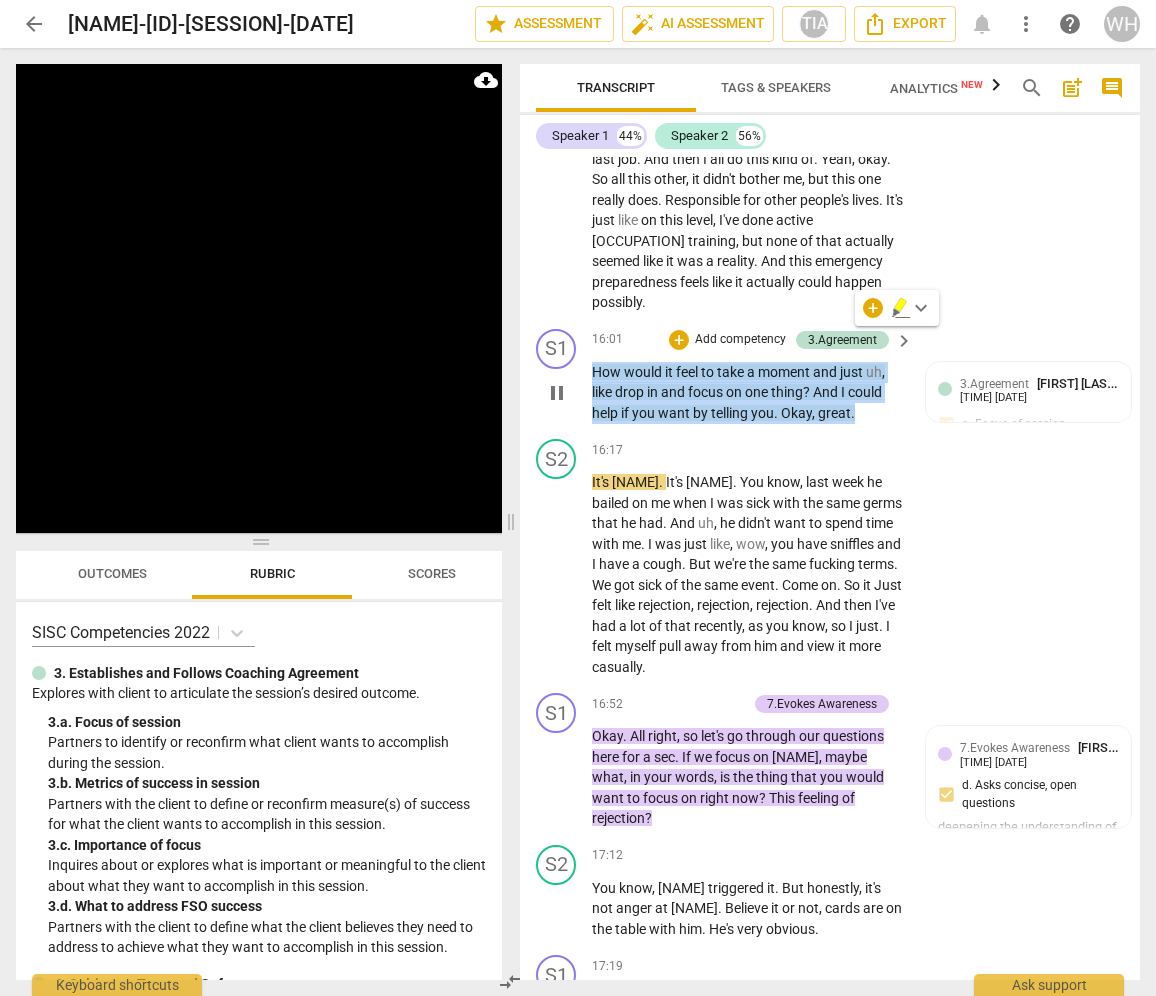 copy on "How would it feel to take a moment and just uh , like drop in and focus on one thing ? And I could help if you want by telling you . Okay , great ." 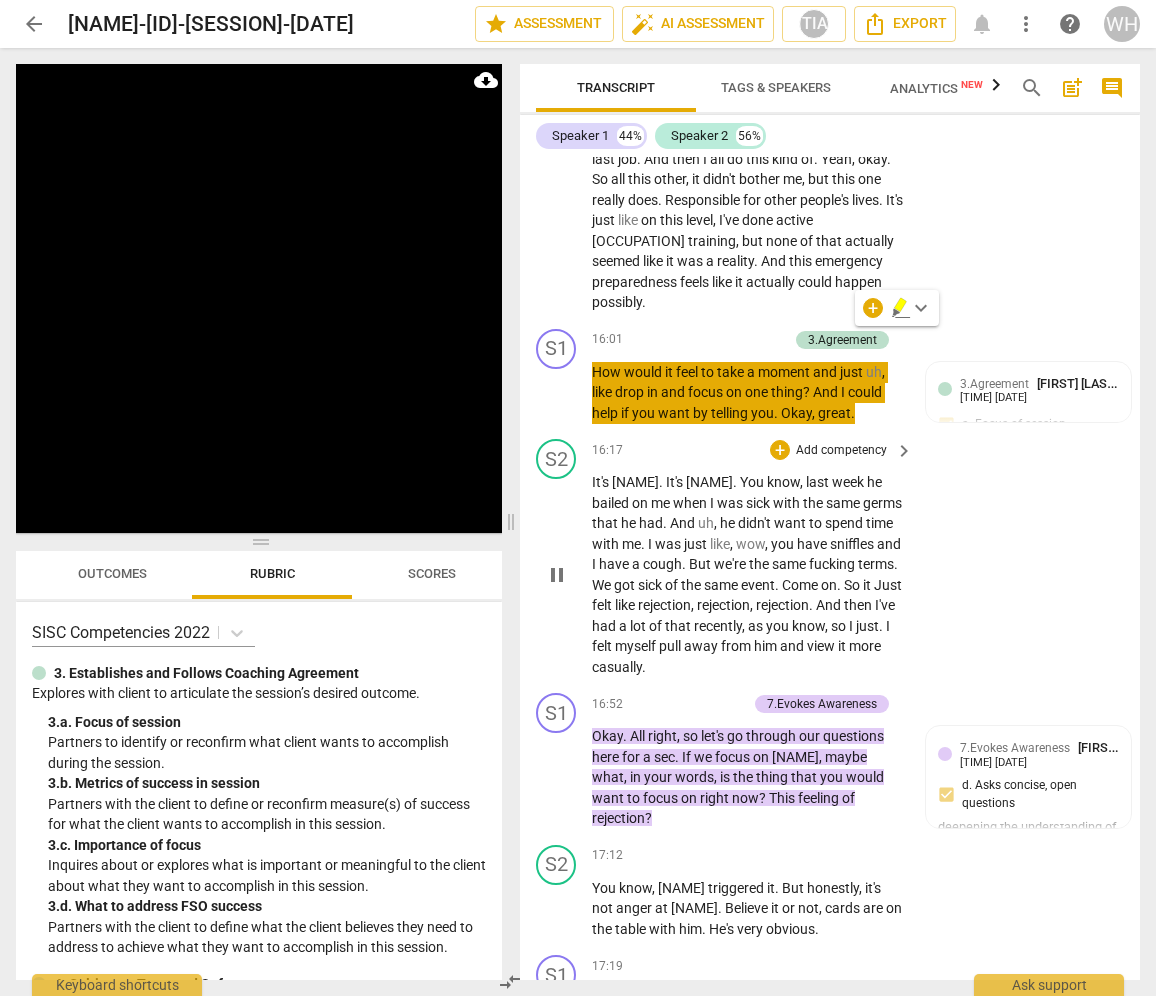 scroll, scrollTop: 11108, scrollLeft: 0, axis: vertical 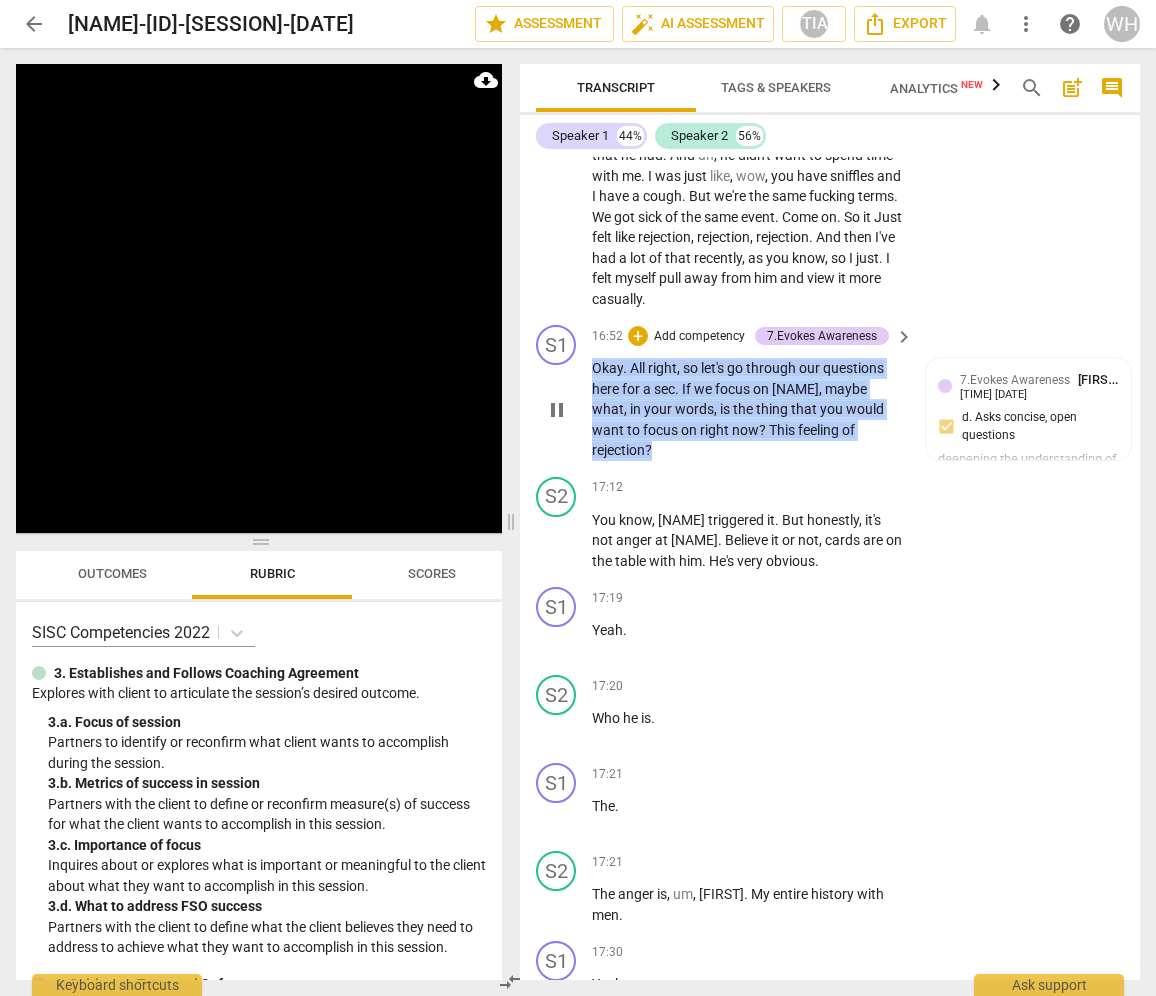 drag, startPoint x: 676, startPoint y: 367, endPoint x: 583, endPoint y: 284, distance: 124.65151 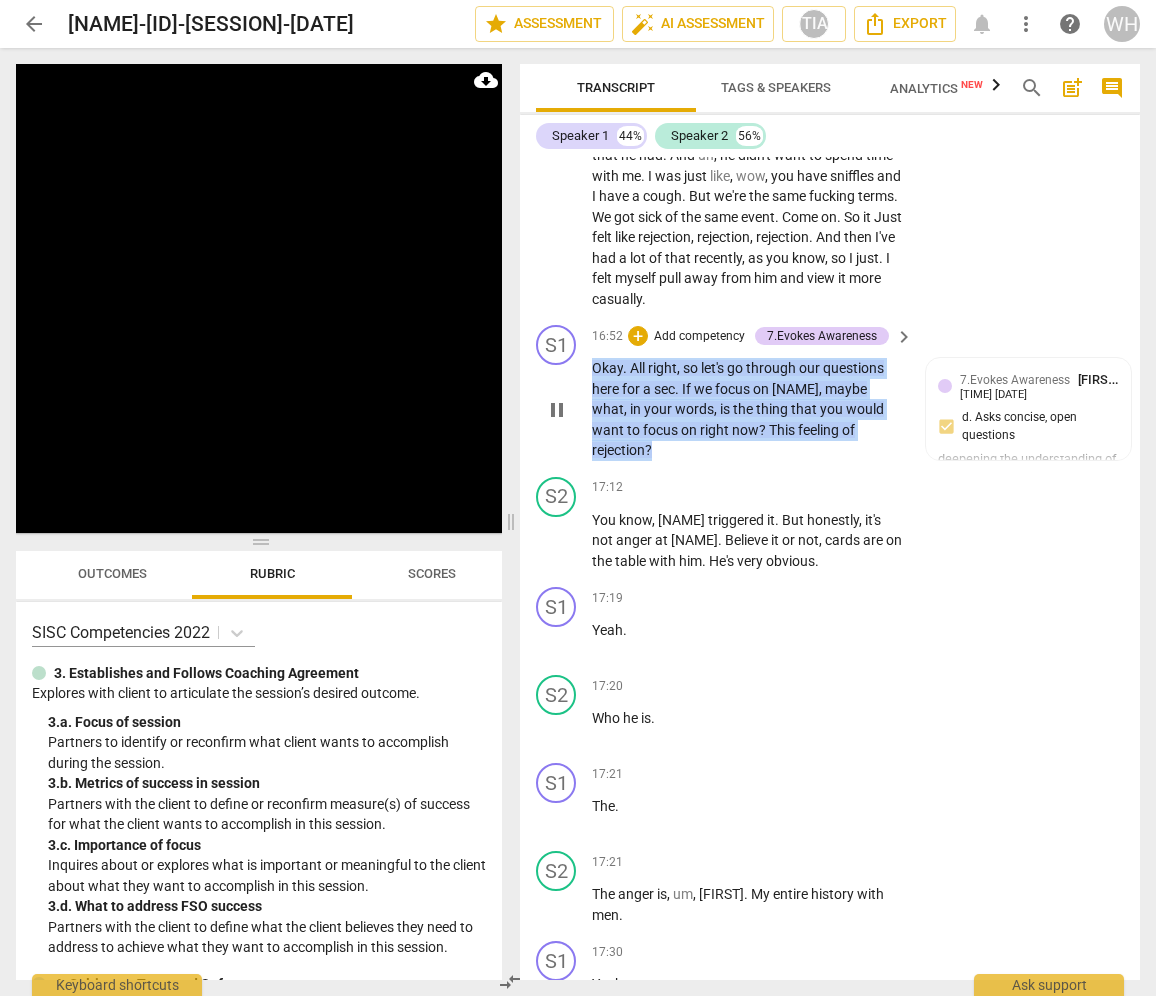 click on "S1 play_arrow pause 16:52 + Add competency 7.Evokes Awareness keyboard_arrow_right Okay . All right , so let's go through our questions here for a sec . If we focus on Prame , maybe what , in your words , is the thing that you would want to focus on right now ? This feeling of rejection ? 7.Evokes Awareness [NAME] [LAST] 22:02 07-29-2025 d. Asks concise, open questions deepening the understanding of the topic" at bounding box center (830, 393) 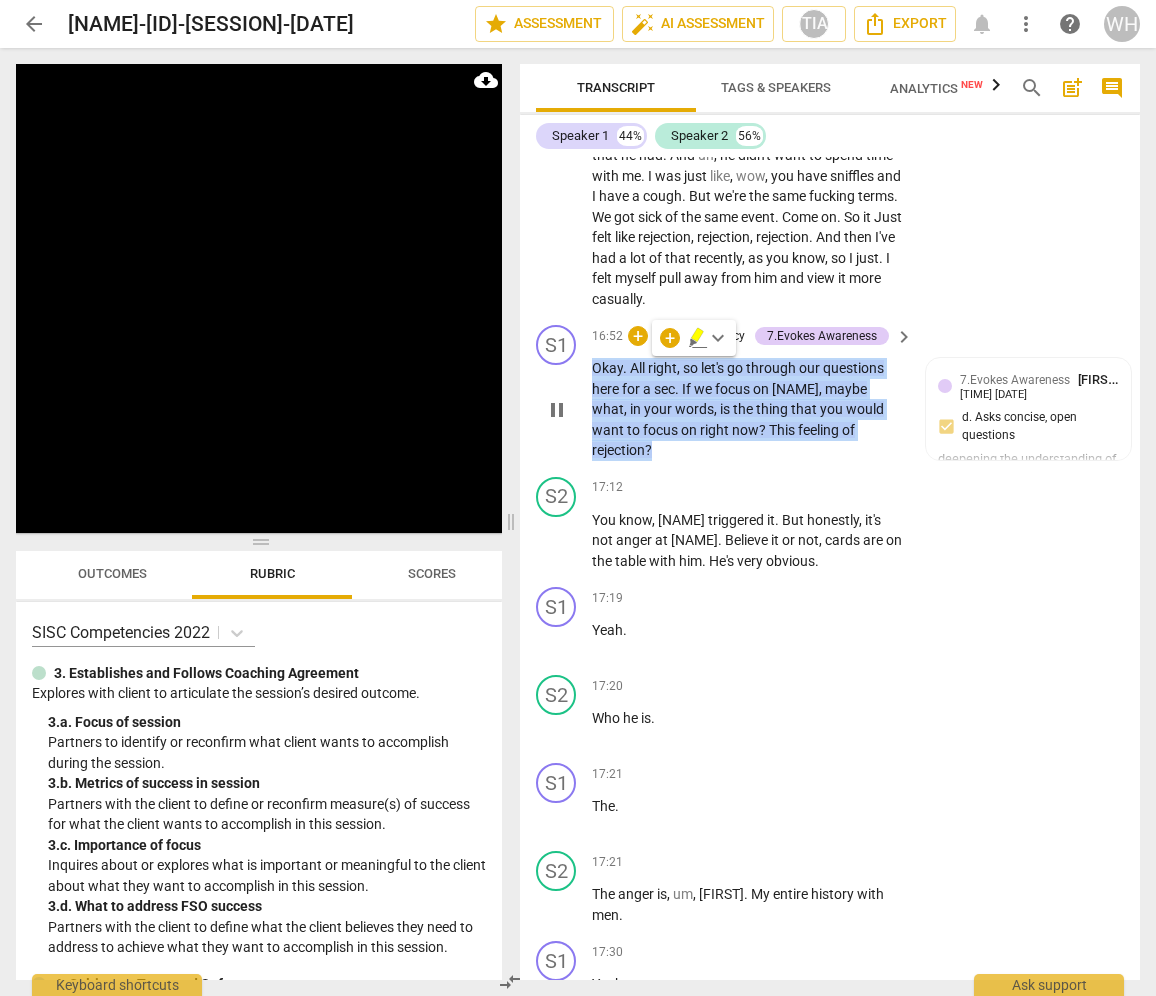 copy on "Okay . All right , so let's go through our questions here for a sec . If we focus on [NAME], maybe what , in your words , is the thing that you would want to focus on right now ? This feeling of rejection ?" 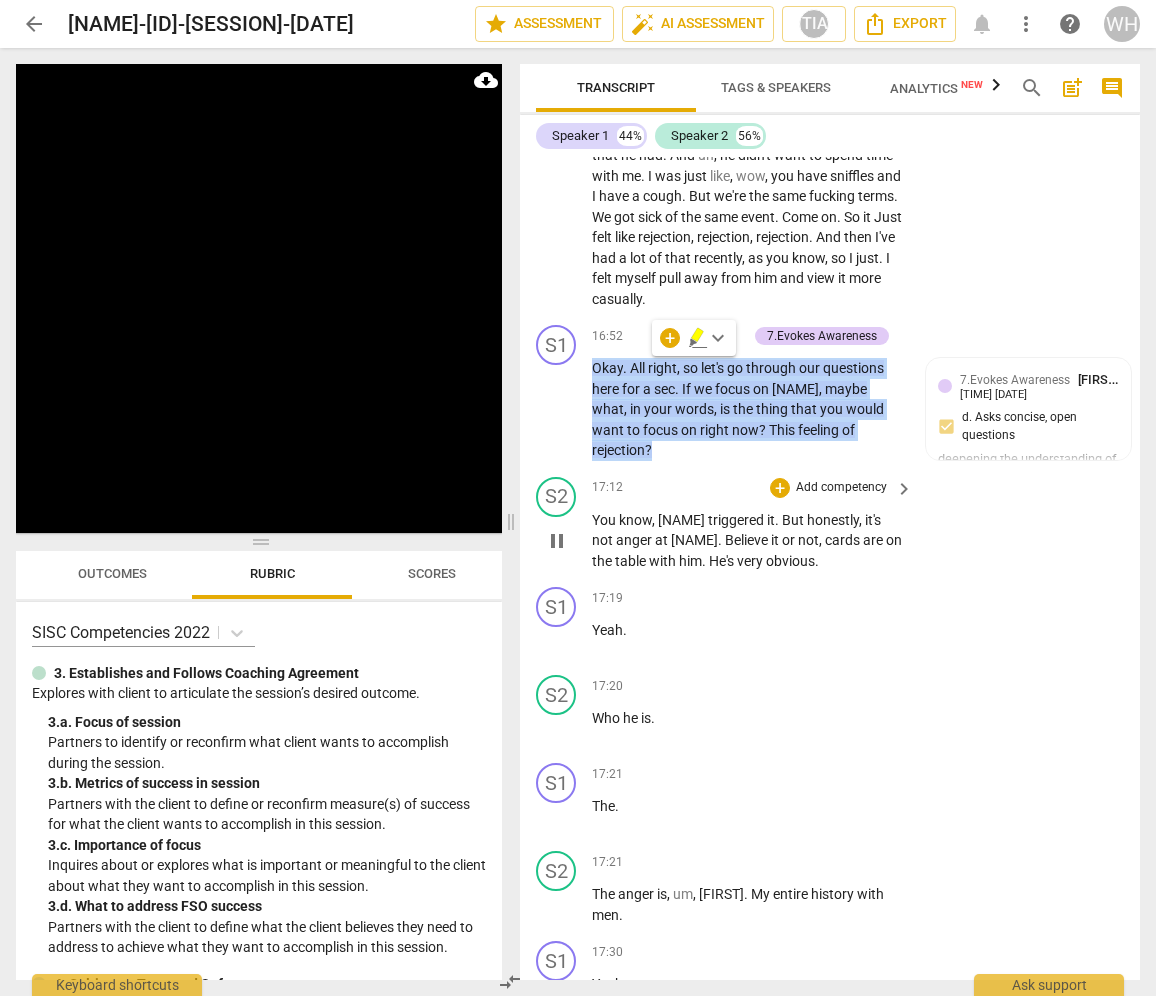 scroll, scrollTop: 11550, scrollLeft: 0, axis: vertical 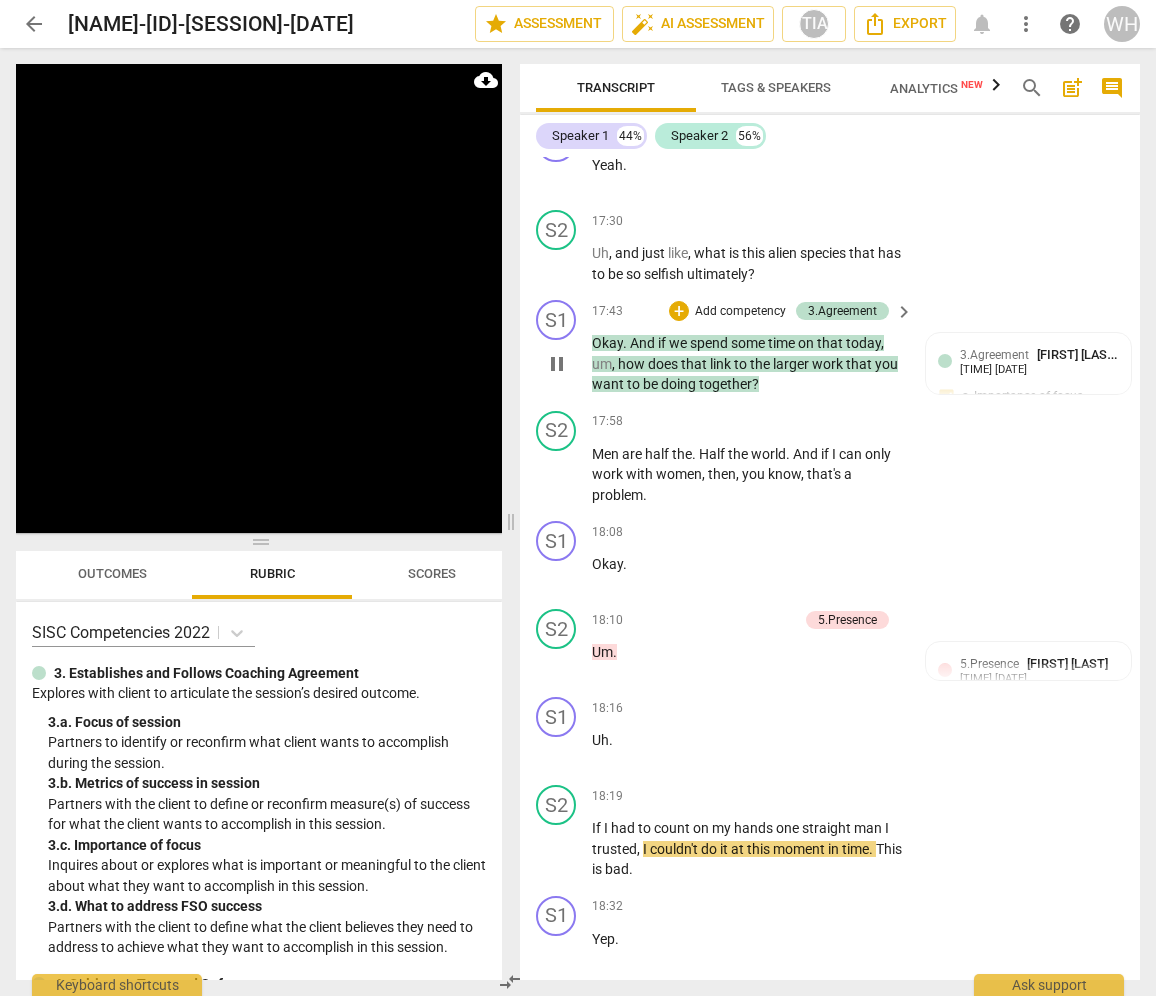 drag, startPoint x: 816, startPoint y: 305, endPoint x: 593, endPoint y: 256, distance: 228.31995 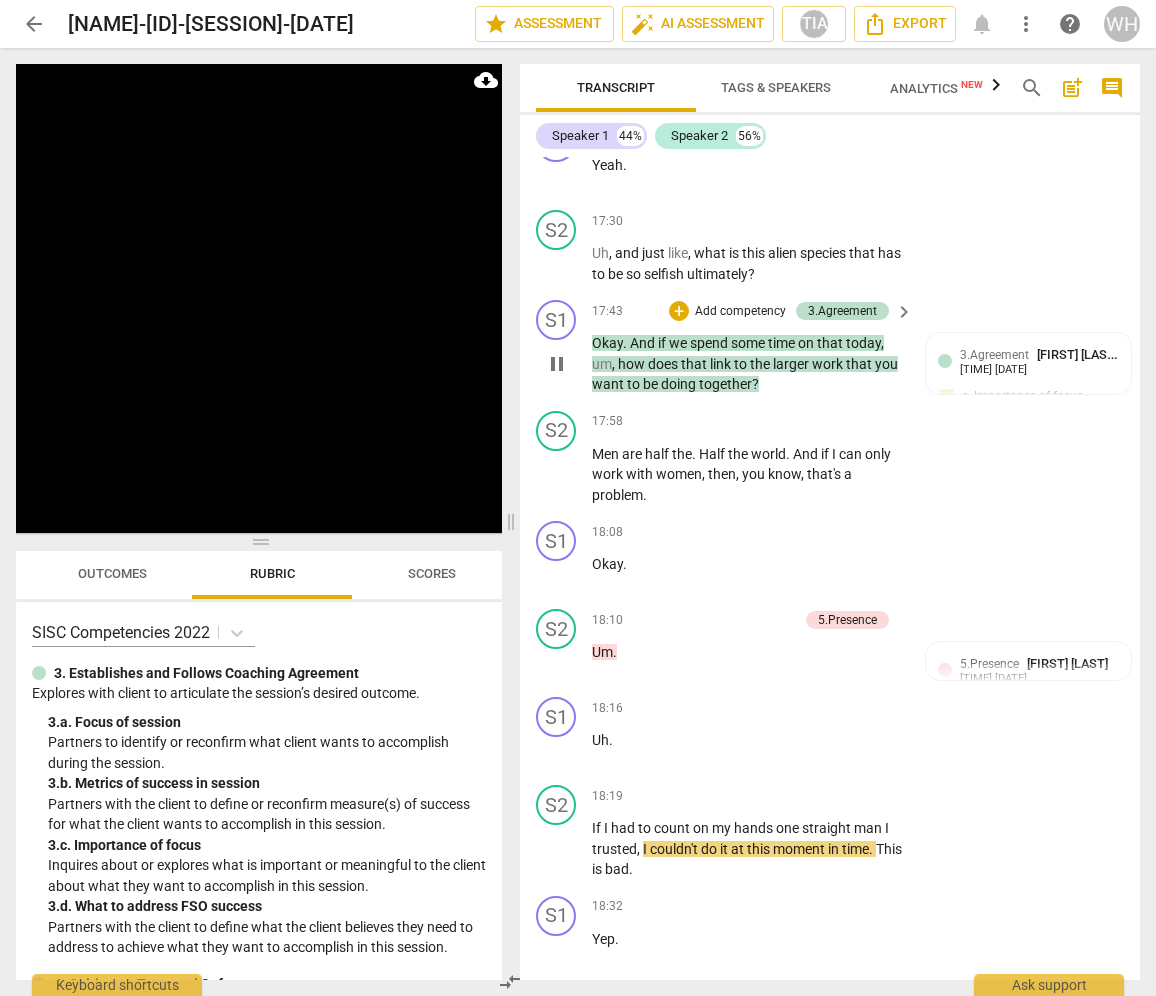 click on "S1 play_arrow pause [TIME] + Add competency 3.Agreement keyboard_arrow_right Okay. And if we spend some time on that today, um, how does that link to the larger work that you want to be doing together? 3.Agreement [NAME] [TIME] [DATE] c. Importance of focus" at bounding box center [830, 347] 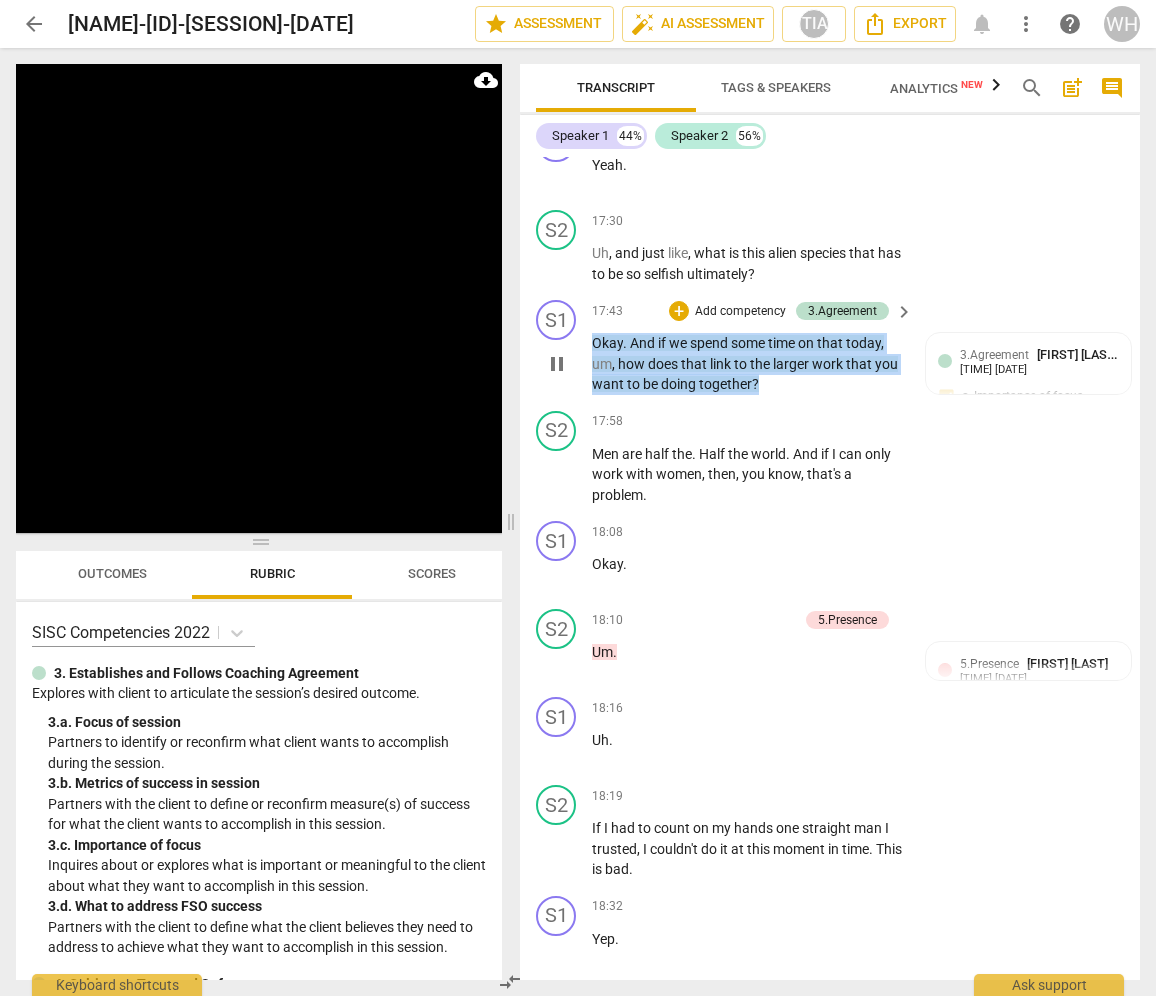 drag, startPoint x: 776, startPoint y: 299, endPoint x: 576, endPoint y: 256, distance: 204.57028 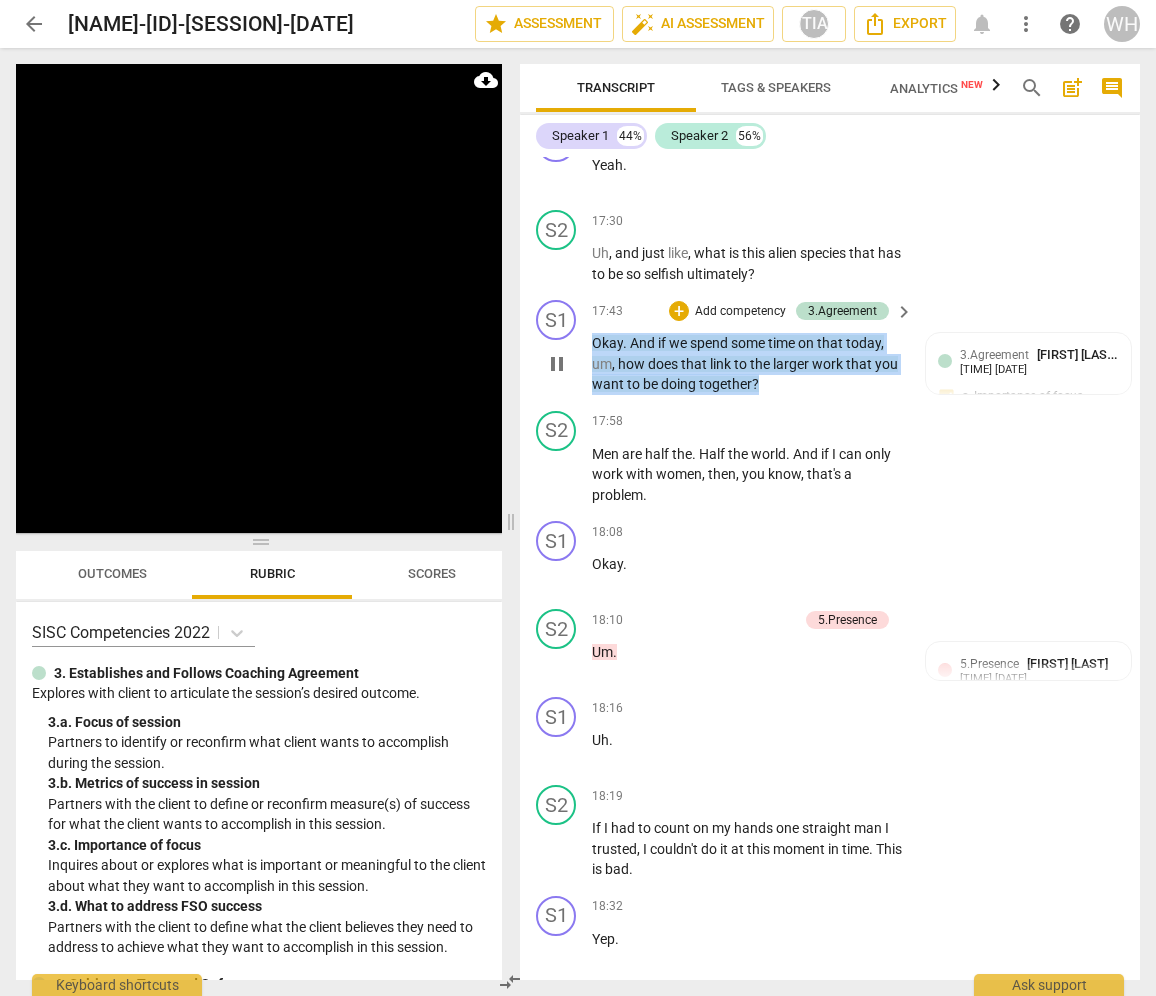 click on "S1 play_arrow pause [TIME] + Add competency 3.Agreement keyboard_arrow_right Okay. And if we spend some time on that today, um, how does that link to the larger work that you want to be doing together? 3.Agreement [NAME] [TIME] [DATE] c. Importance of focus" at bounding box center (830, 347) 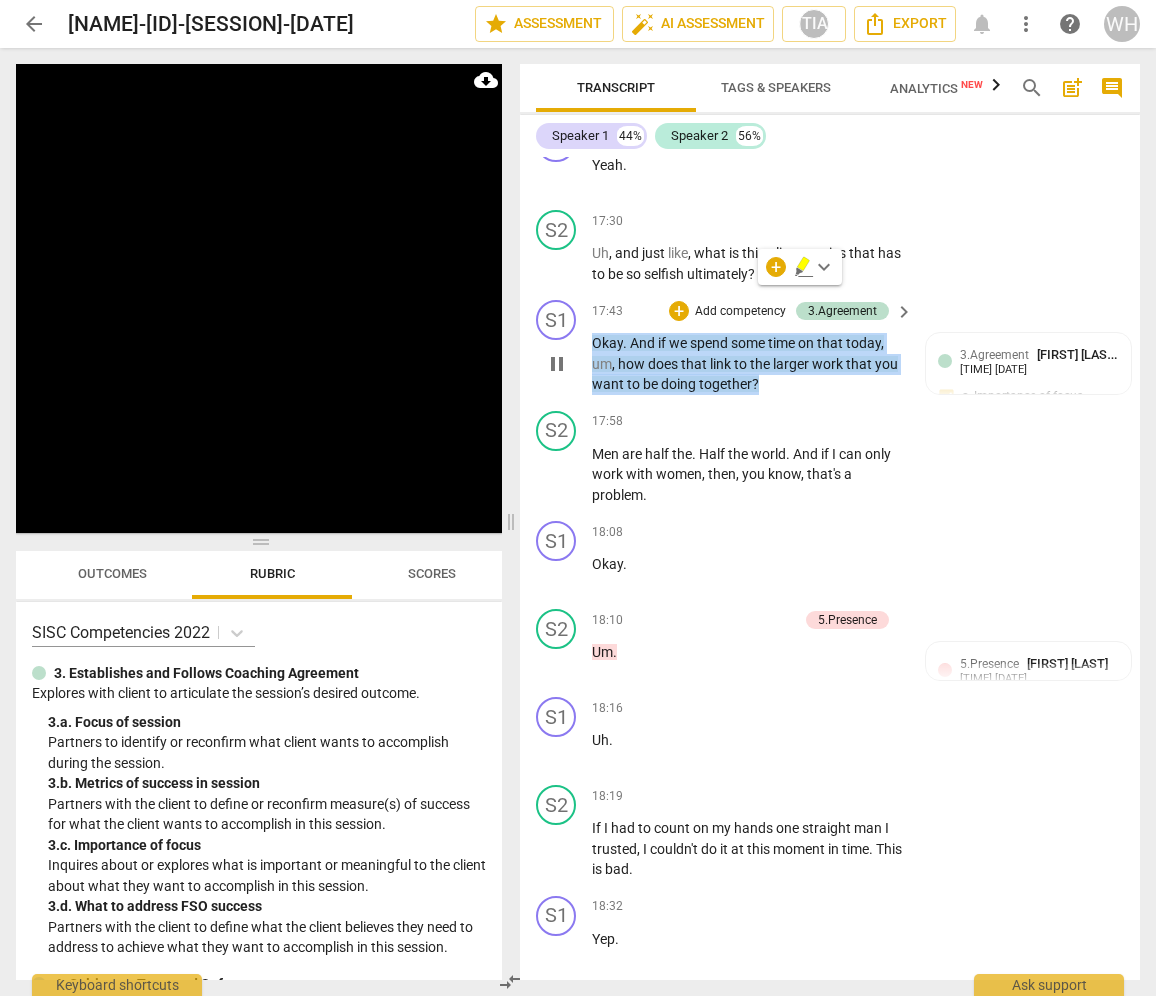 copy on "Okay. And if we spend some time on that today, um, how does that link to the larger work that you want to be doing together?" 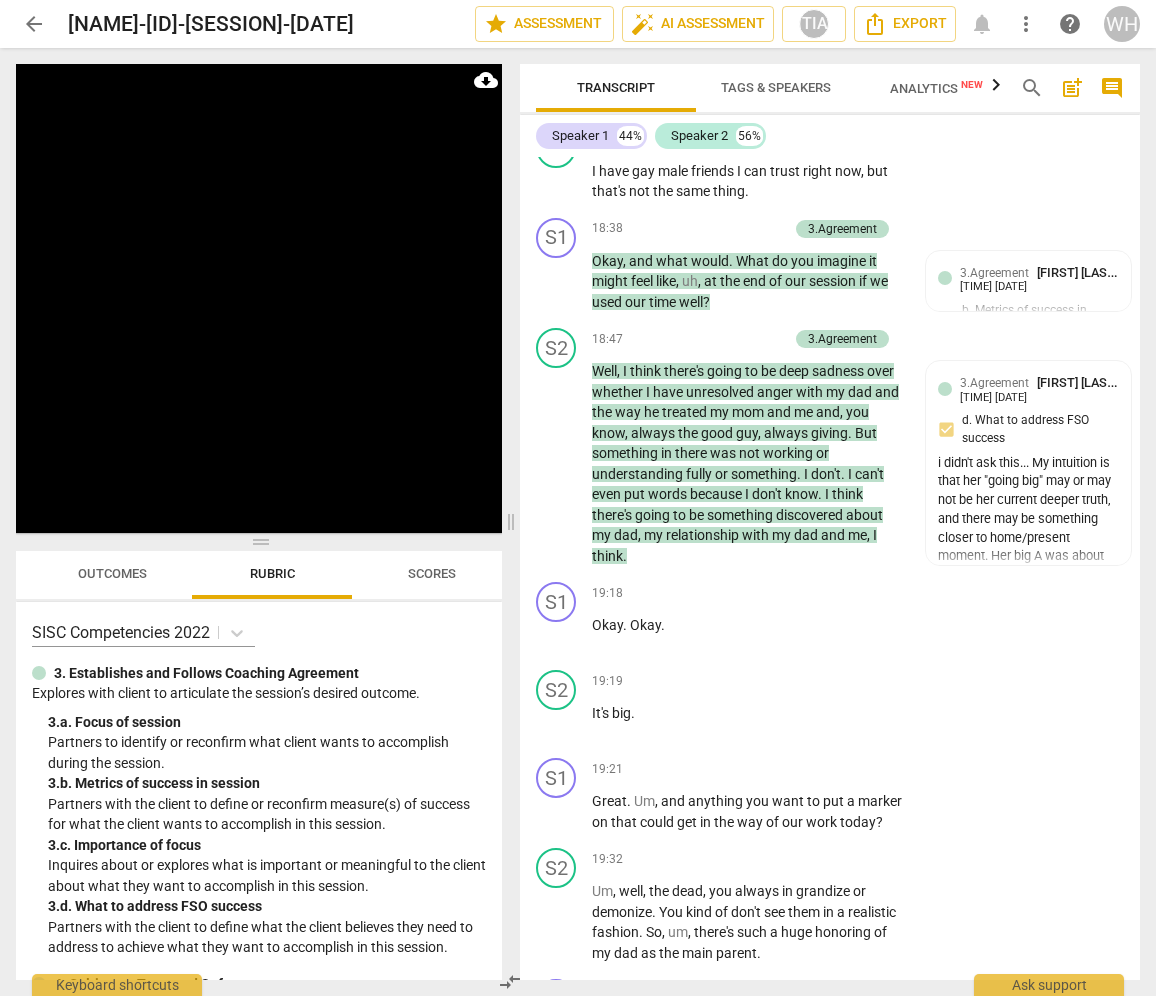 scroll, scrollTop: 13158, scrollLeft: 0, axis: vertical 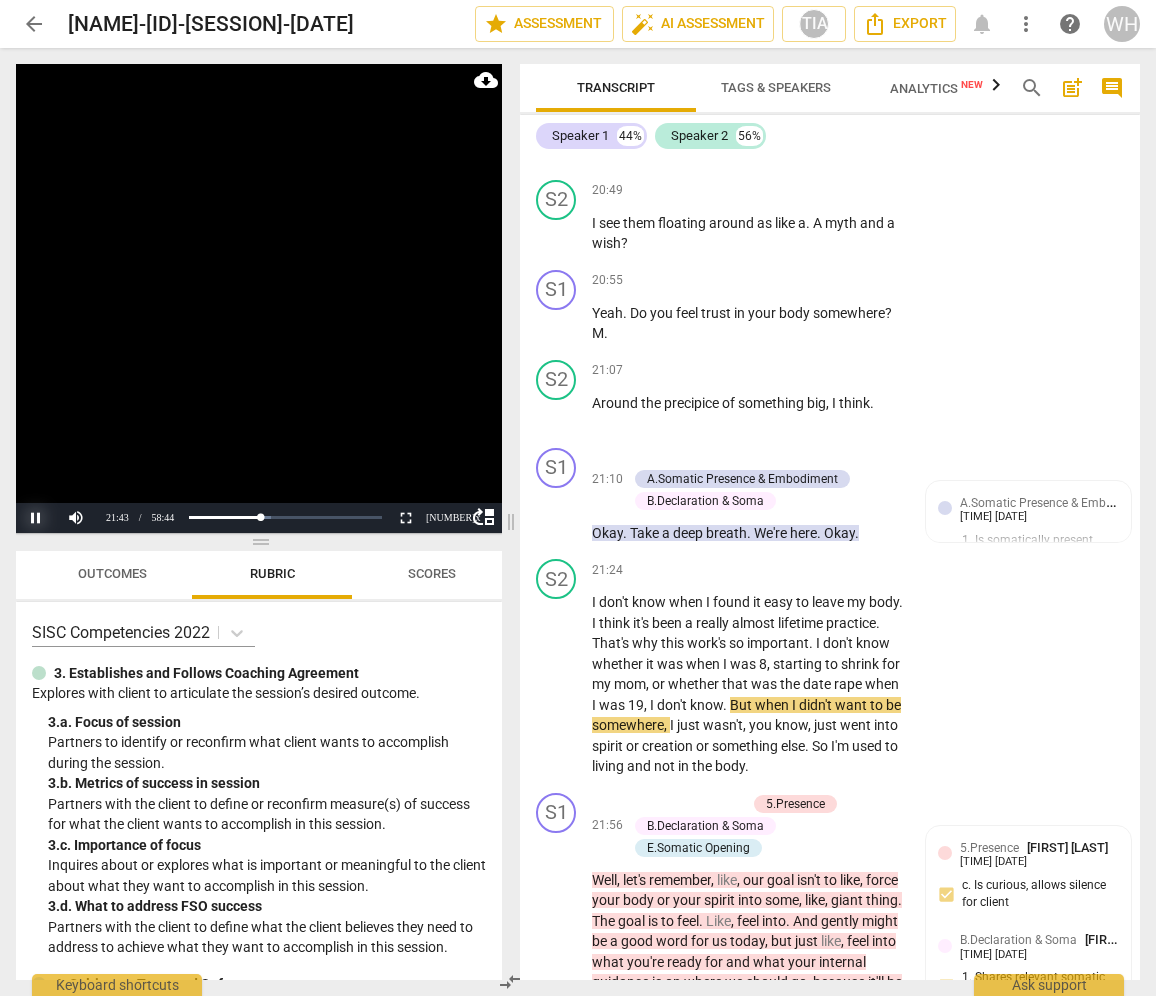 click on "Pause" at bounding box center [36, 518] 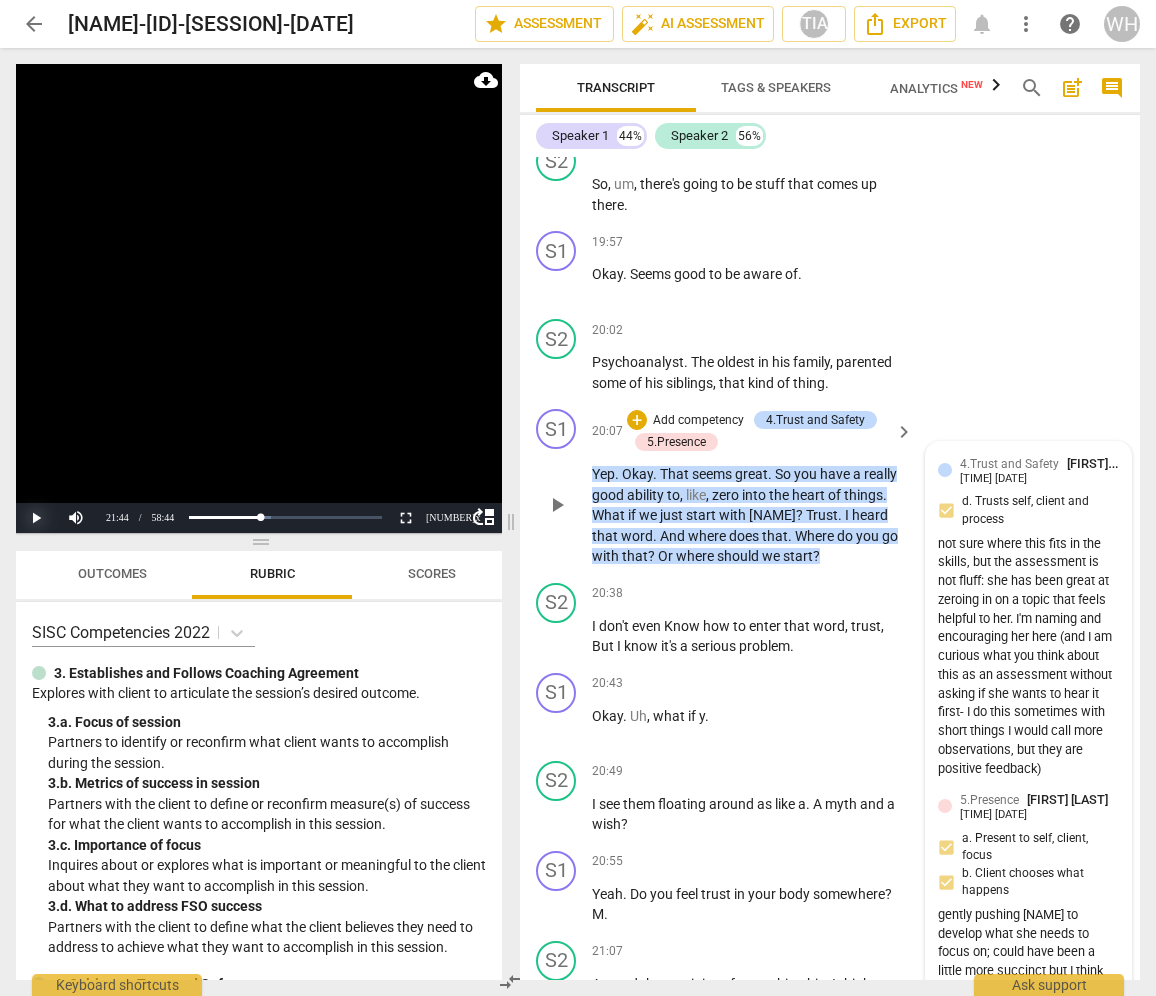 scroll, scrollTop: 13283, scrollLeft: 0, axis: vertical 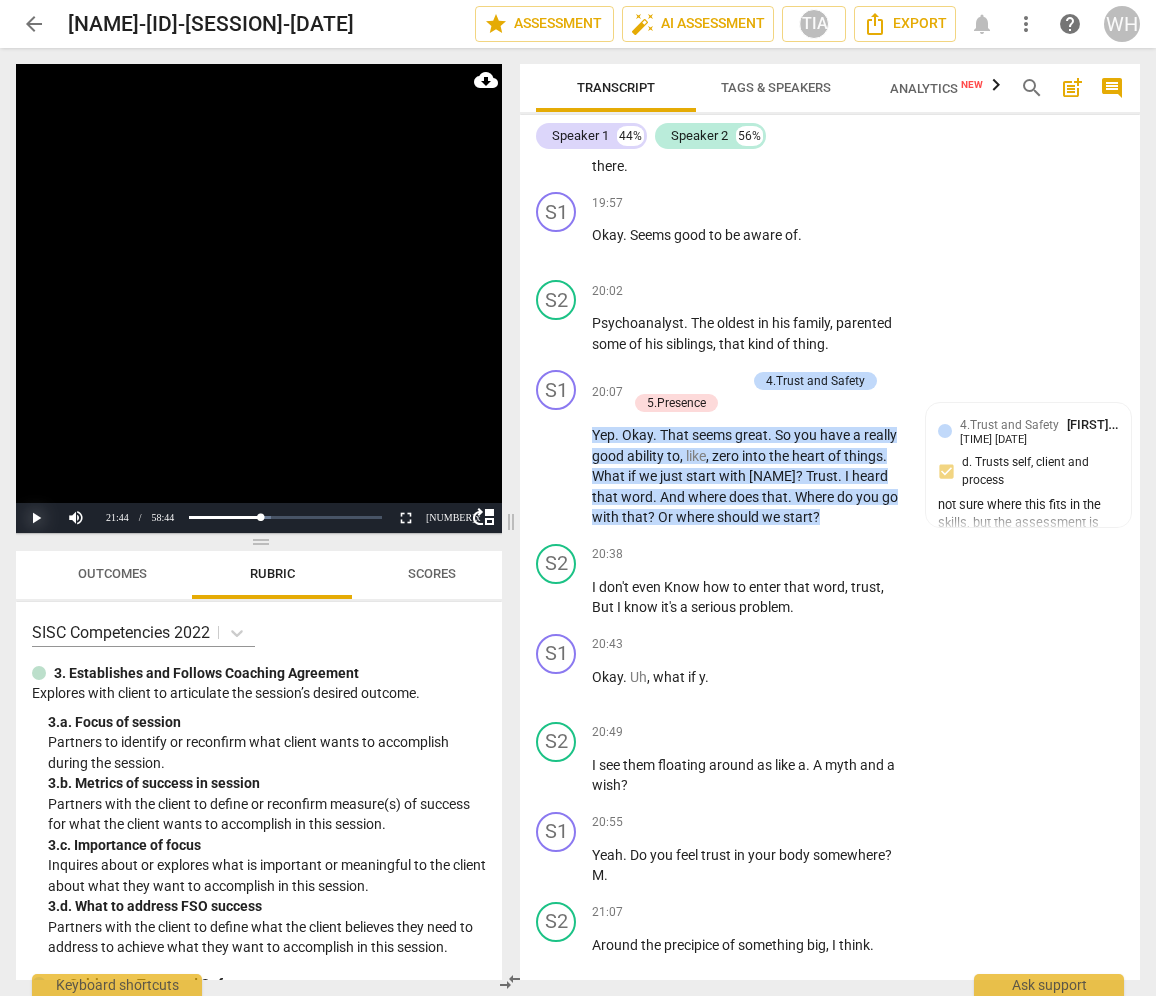 click on "Play" at bounding box center [36, 518] 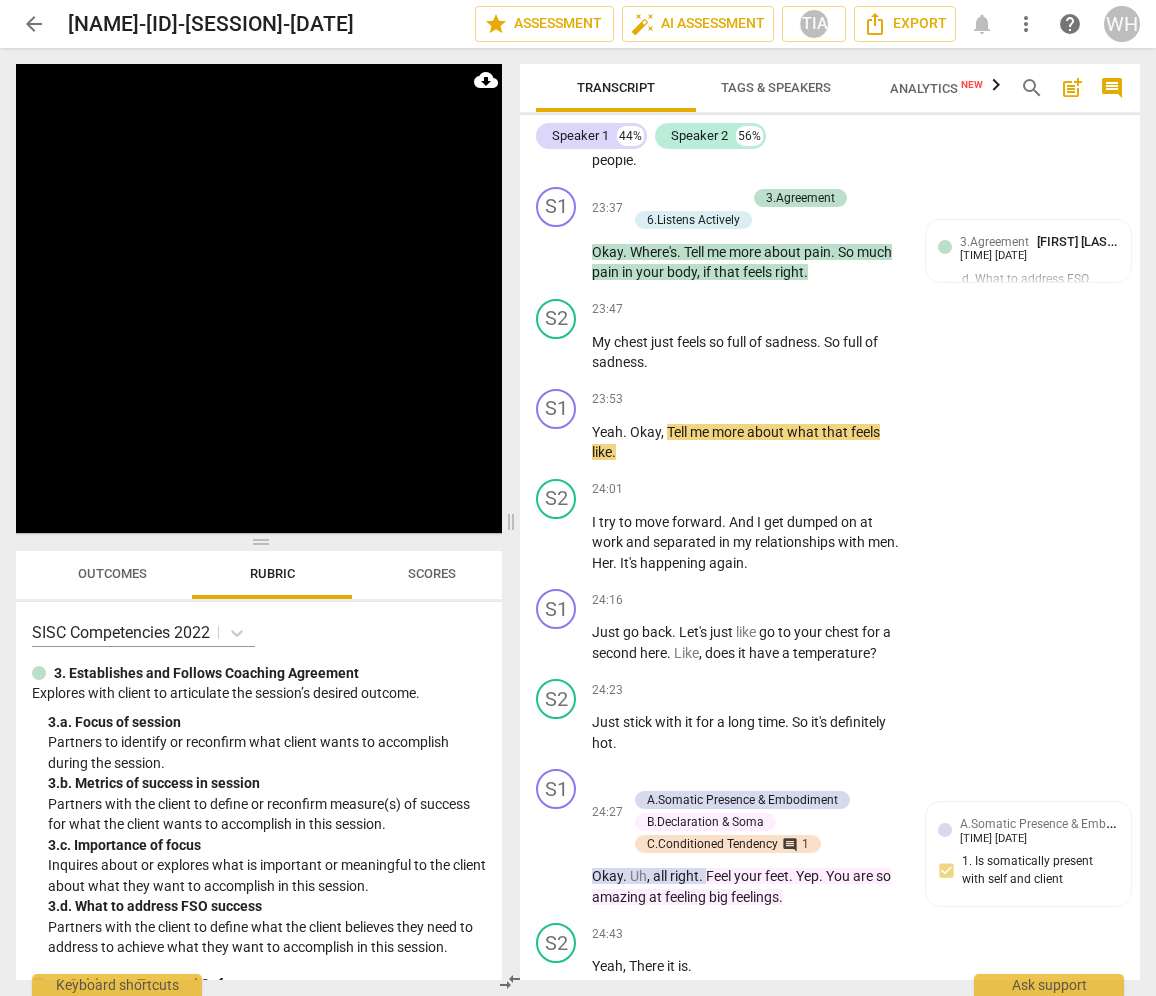 scroll, scrollTop: 14974, scrollLeft: 0, axis: vertical 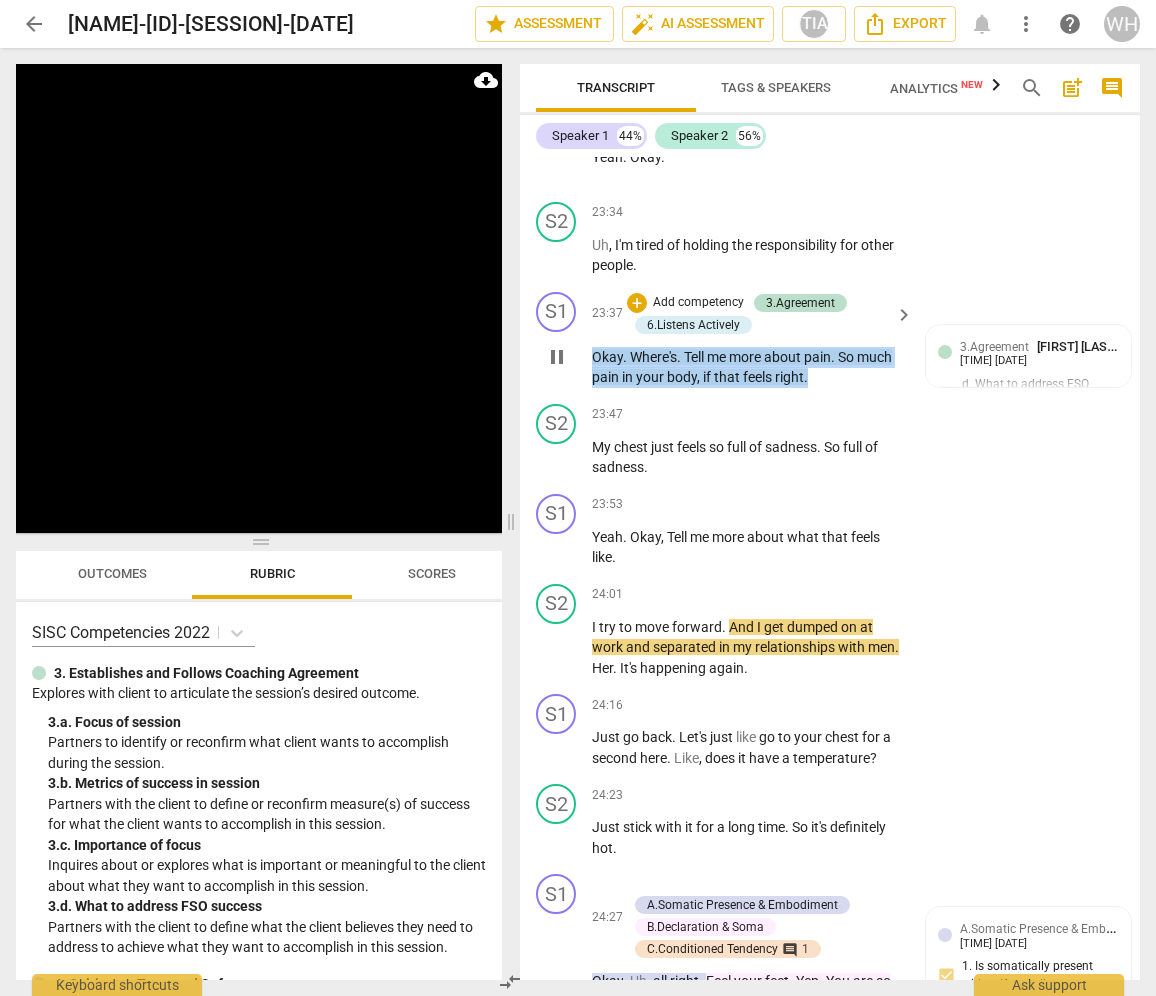 drag, startPoint x: 827, startPoint y: 294, endPoint x: 560, endPoint y: 264, distance: 268.6801 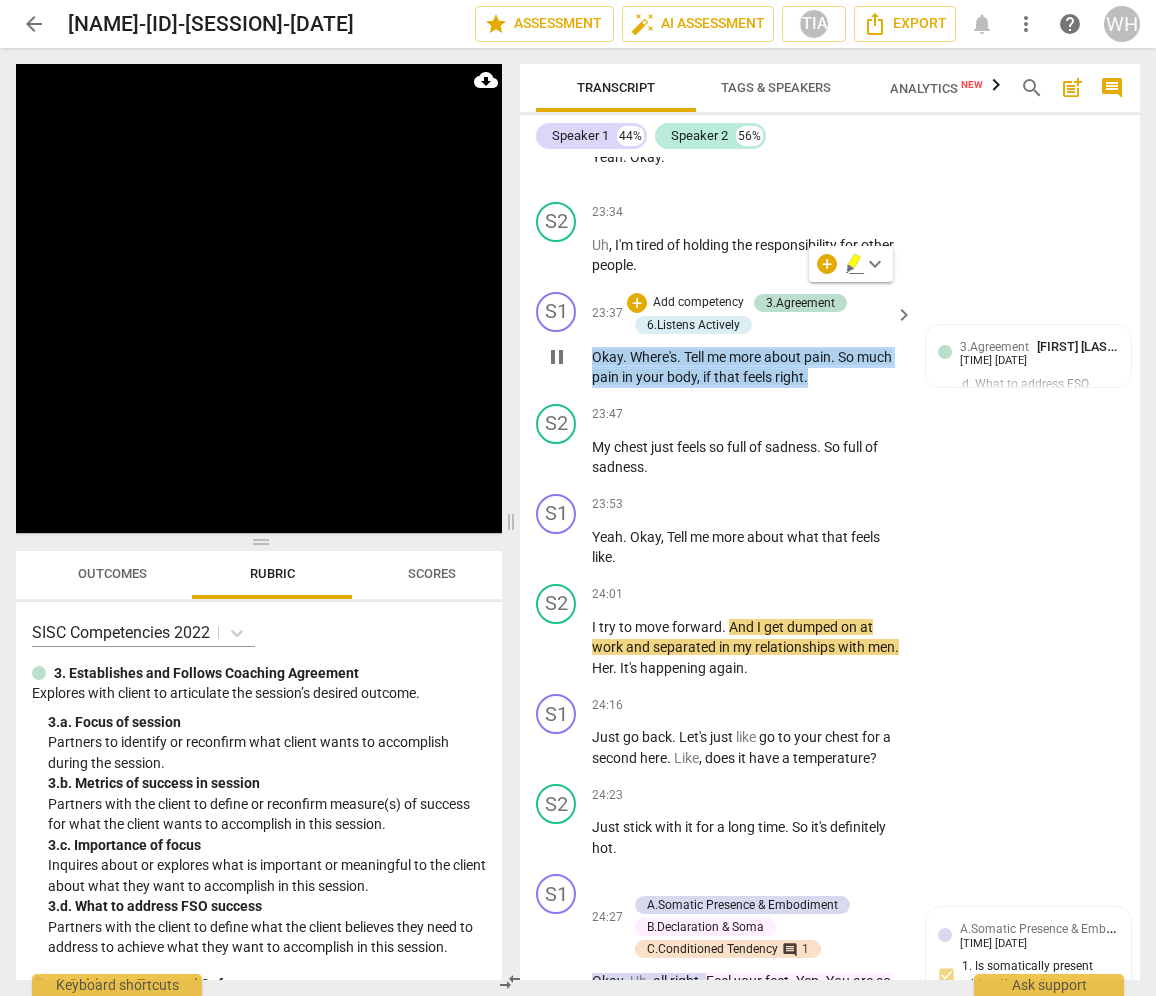 copy on "Okay . Where's . Tell me more about pain . So much pain in your body , if that feels right ." 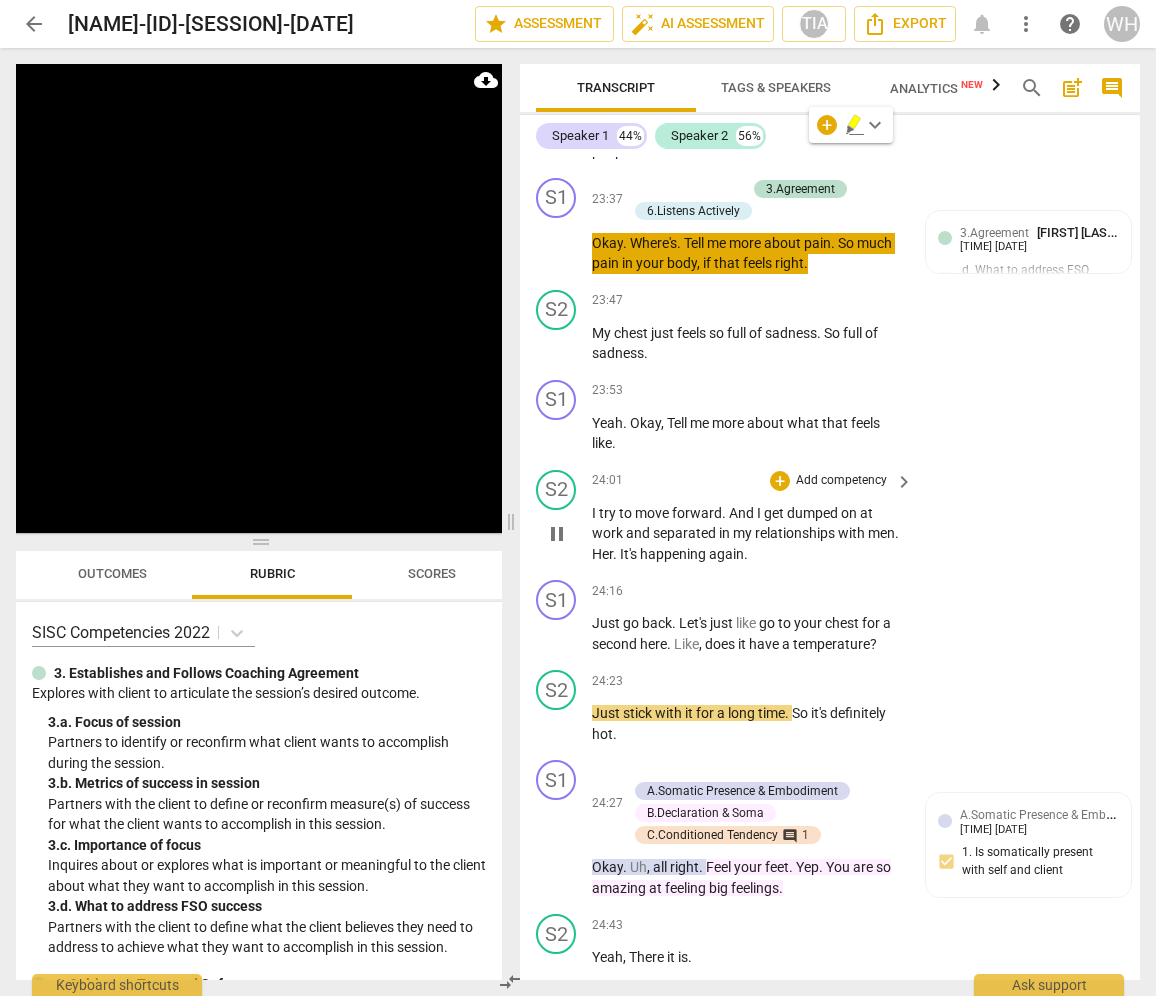 scroll, scrollTop: 15113, scrollLeft: 0, axis: vertical 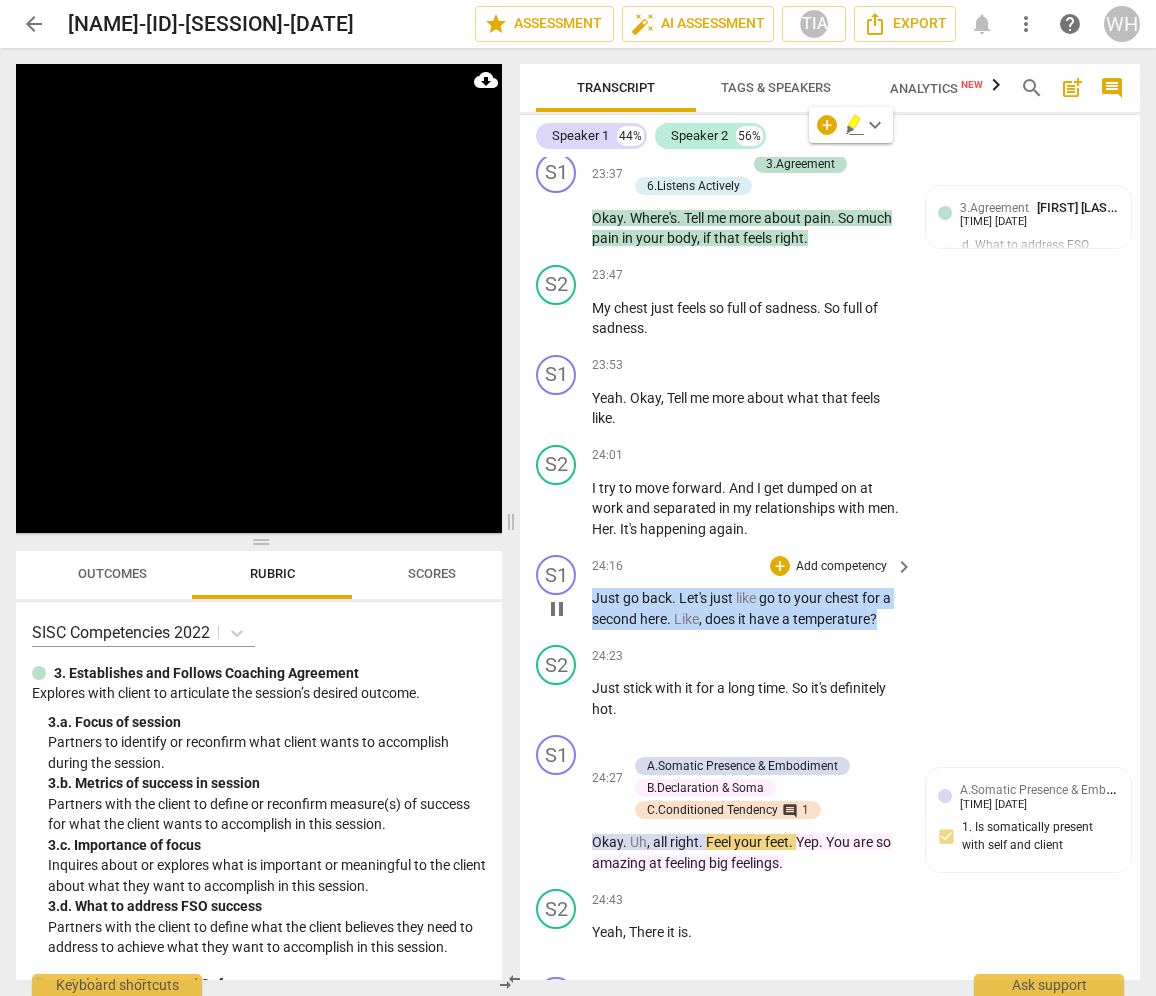 drag, startPoint x: 893, startPoint y: 540, endPoint x: 582, endPoint y: 508, distance: 312.64197 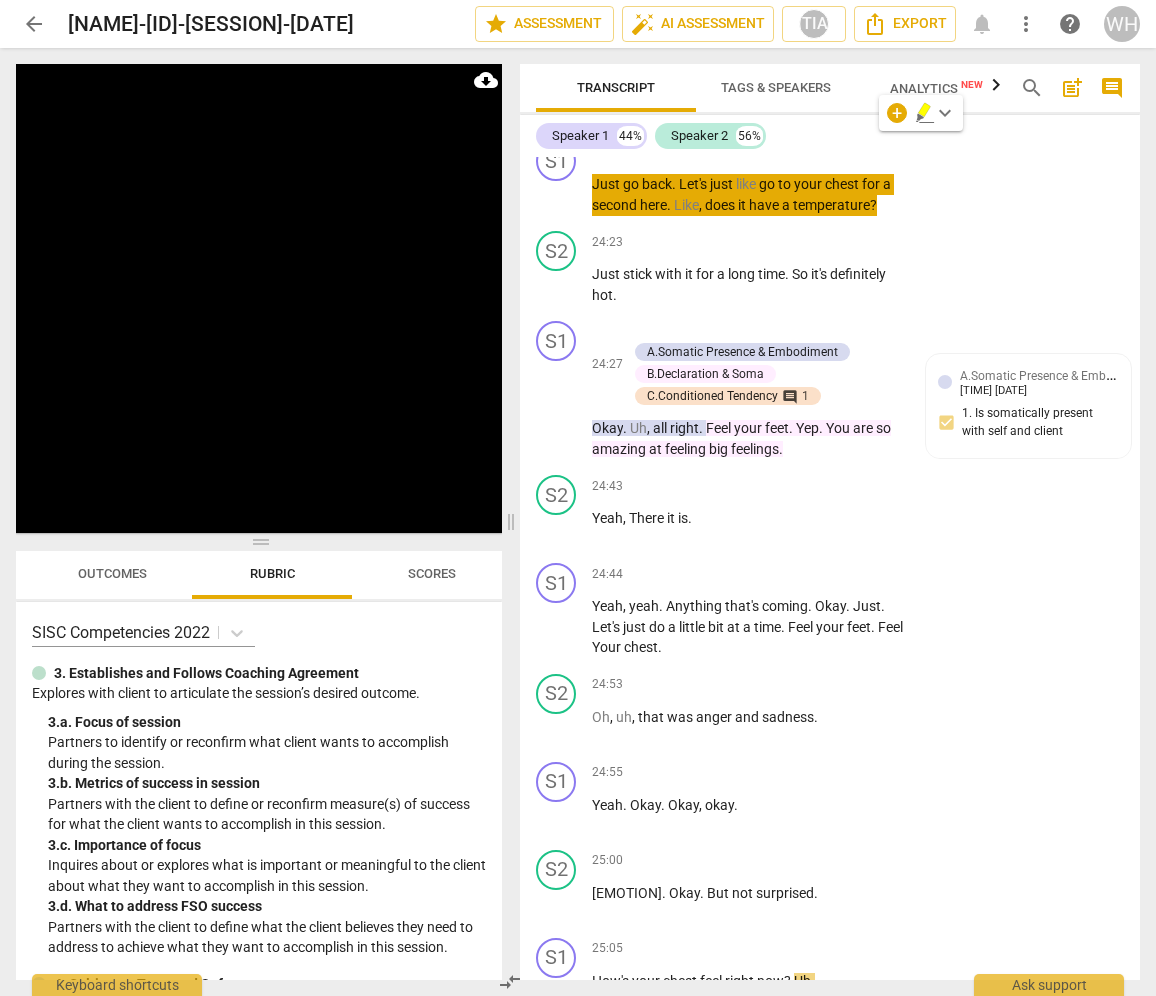 scroll, scrollTop: 15476, scrollLeft: 0, axis: vertical 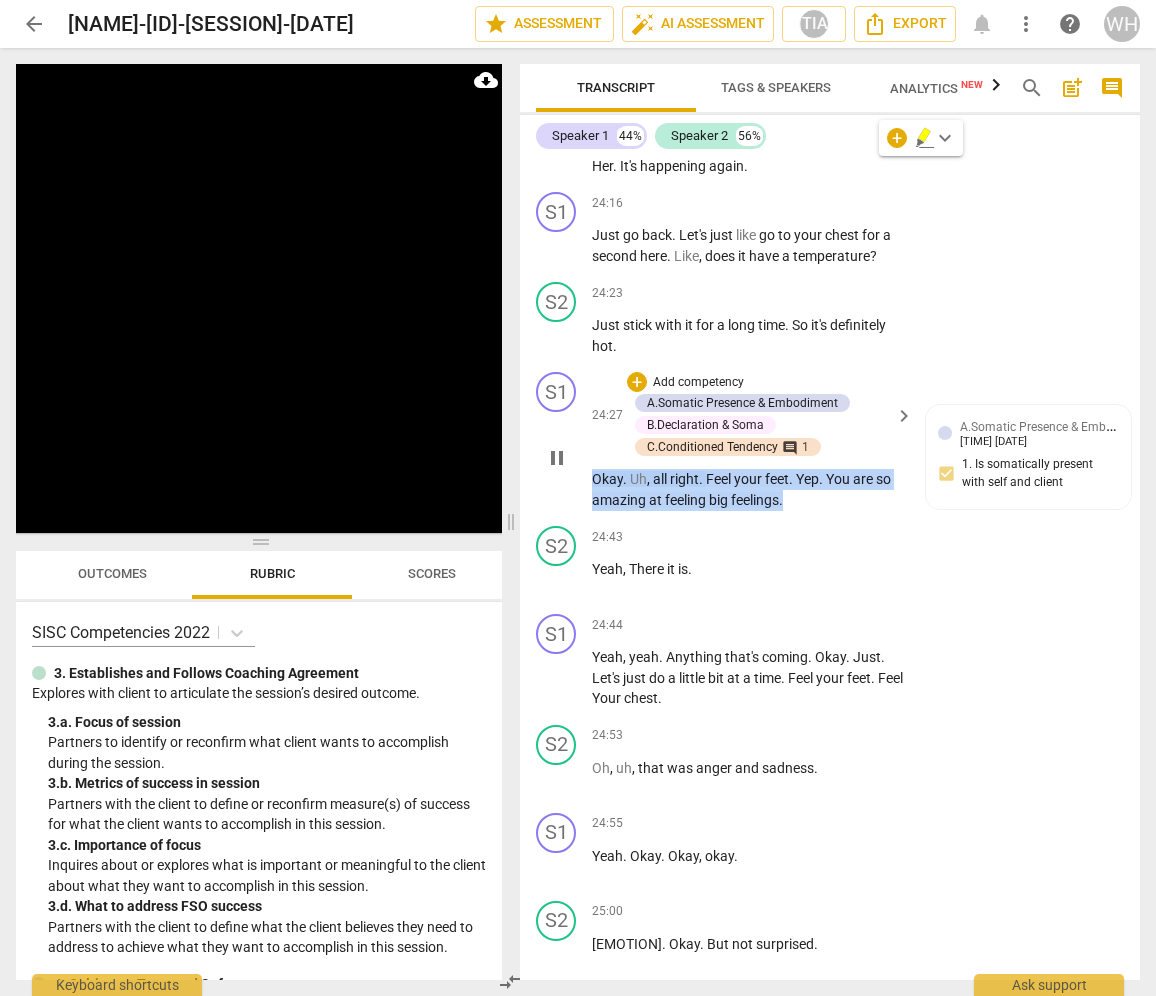 drag, startPoint x: 801, startPoint y: 415, endPoint x: 582, endPoint y: 390, distance: 220.42232 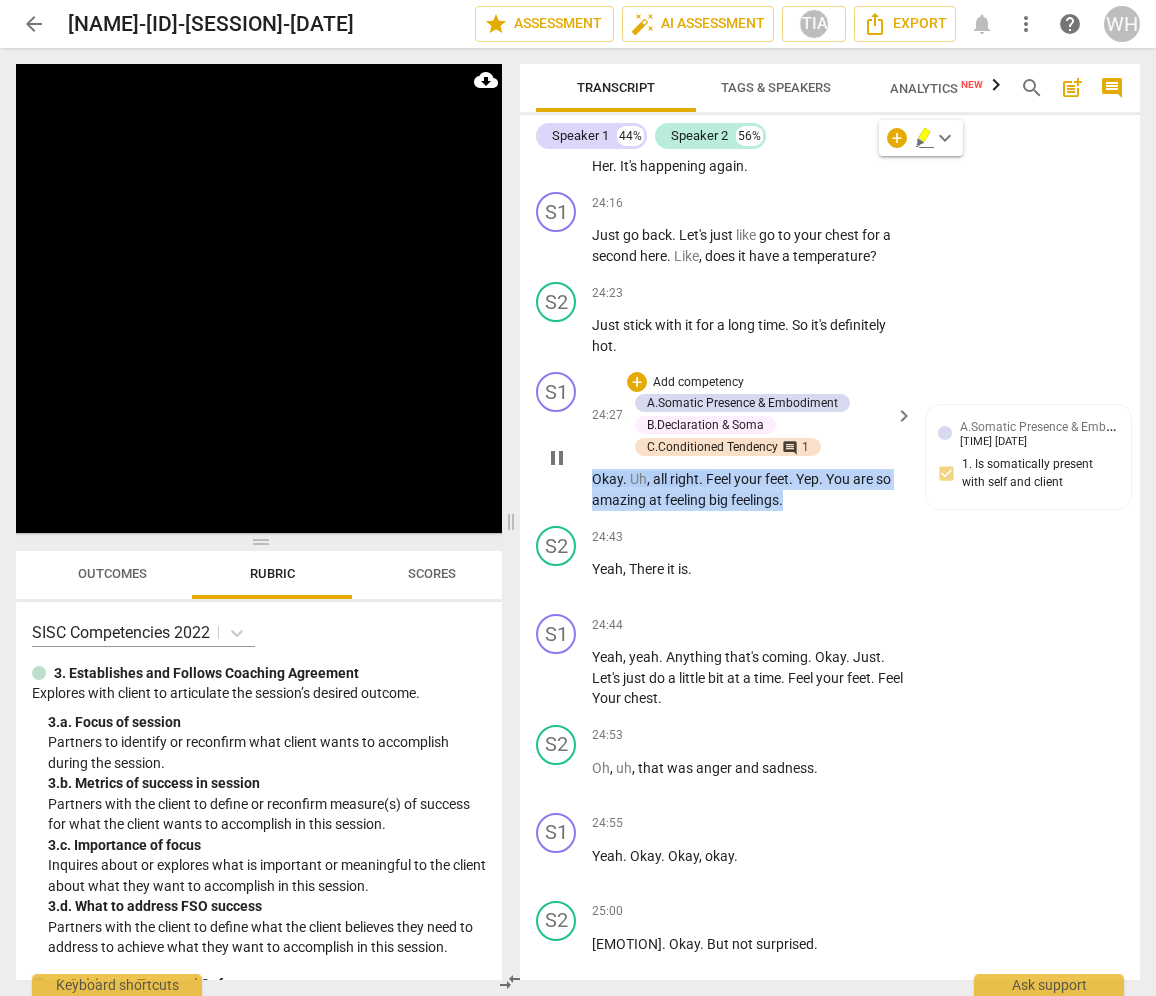 click on "S1 play_arrow pause [TIME] + Add competency A.Somatic Presence & Embodiment B.Declaration & Soma C.Conditioned Tendency comment 1 keyboard_arrow_right Okay. Uh, all right. Feel your feet. Yep. You are so amazing at feeling big feelings. A.Somatic Presence & Embodiment [NAME] [TIME] [DATE] 1. Is somatically present with self and client C.Conditioned Tendency [NAME] [TIME] [DATE] 1. Works with client's core somatic organization I think I've gotten to know her well enough that I know how to ask her to stay present and keep paying deeper attention, and it seems to be working here LT [NAME] [TIME] [DATE] I'm inviting her to feel her feet because she seems ever so slightly more overwhelmed today than normally, or in a little different way, and I want her to have some grounding" at bounding box center [830, 441] 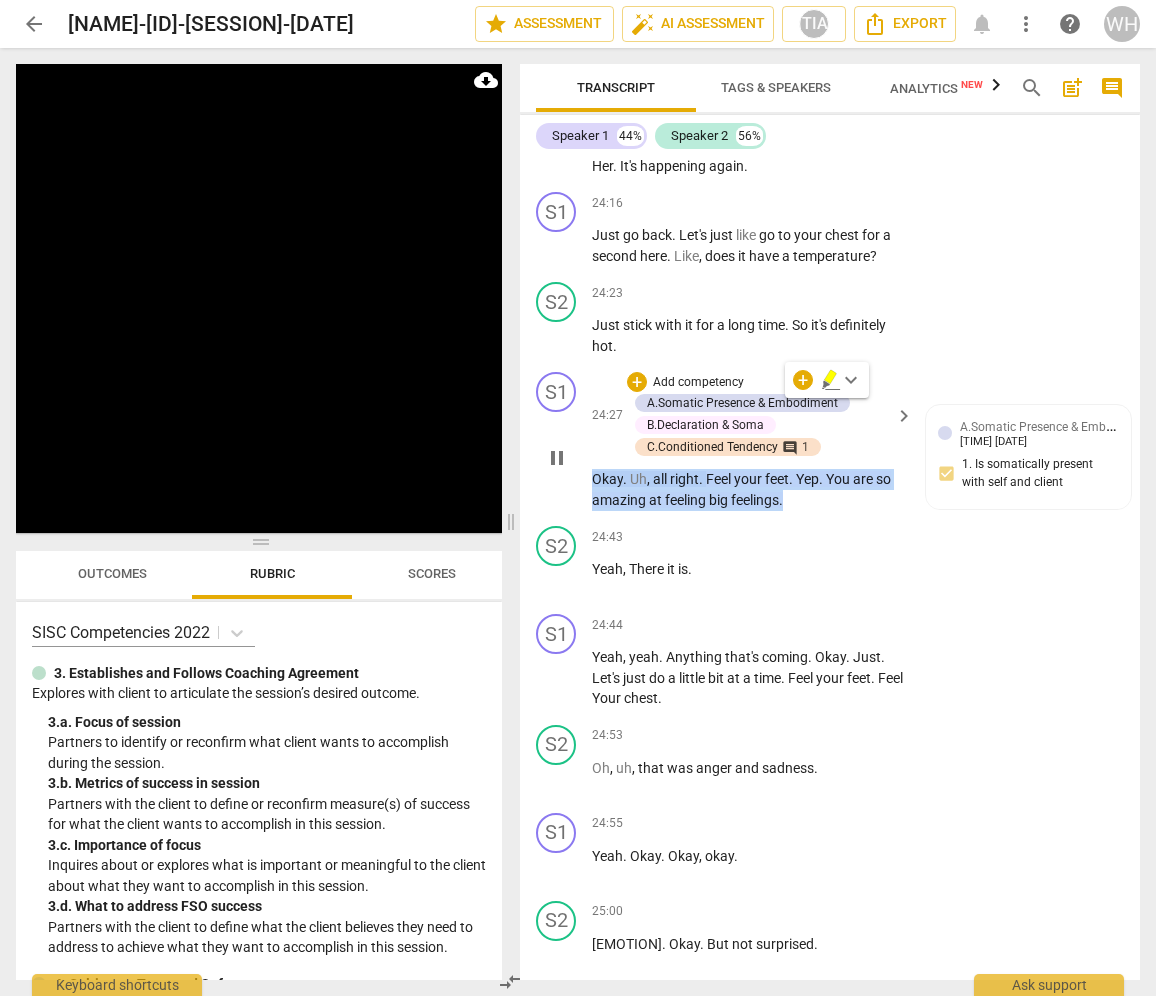 copy on "Okay. Uh, all right. Feel your feet. Yep. You are so amazing at feeling big feelings." 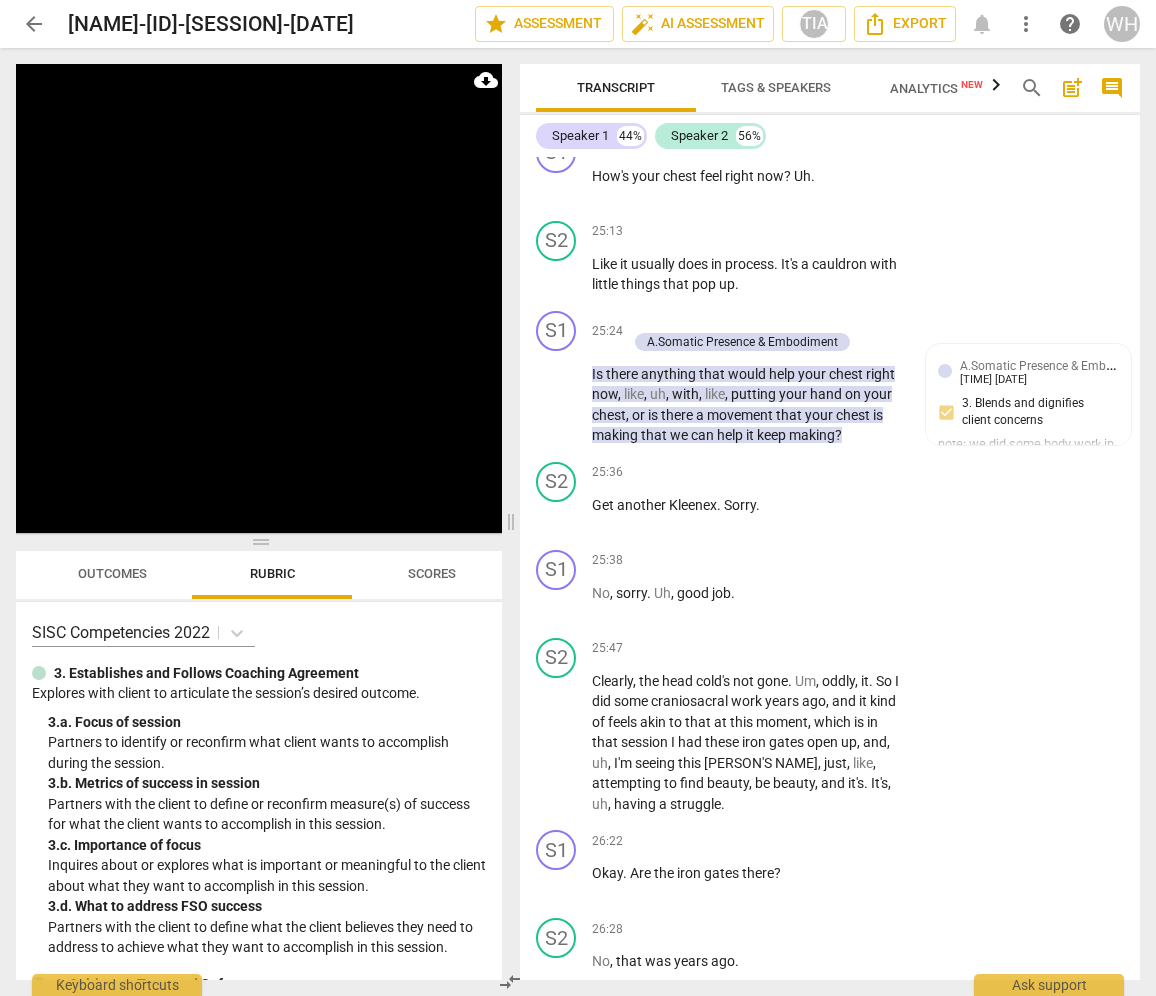 scroll, scrollTop: 16314, scrollLeft: 0, axis: vertical 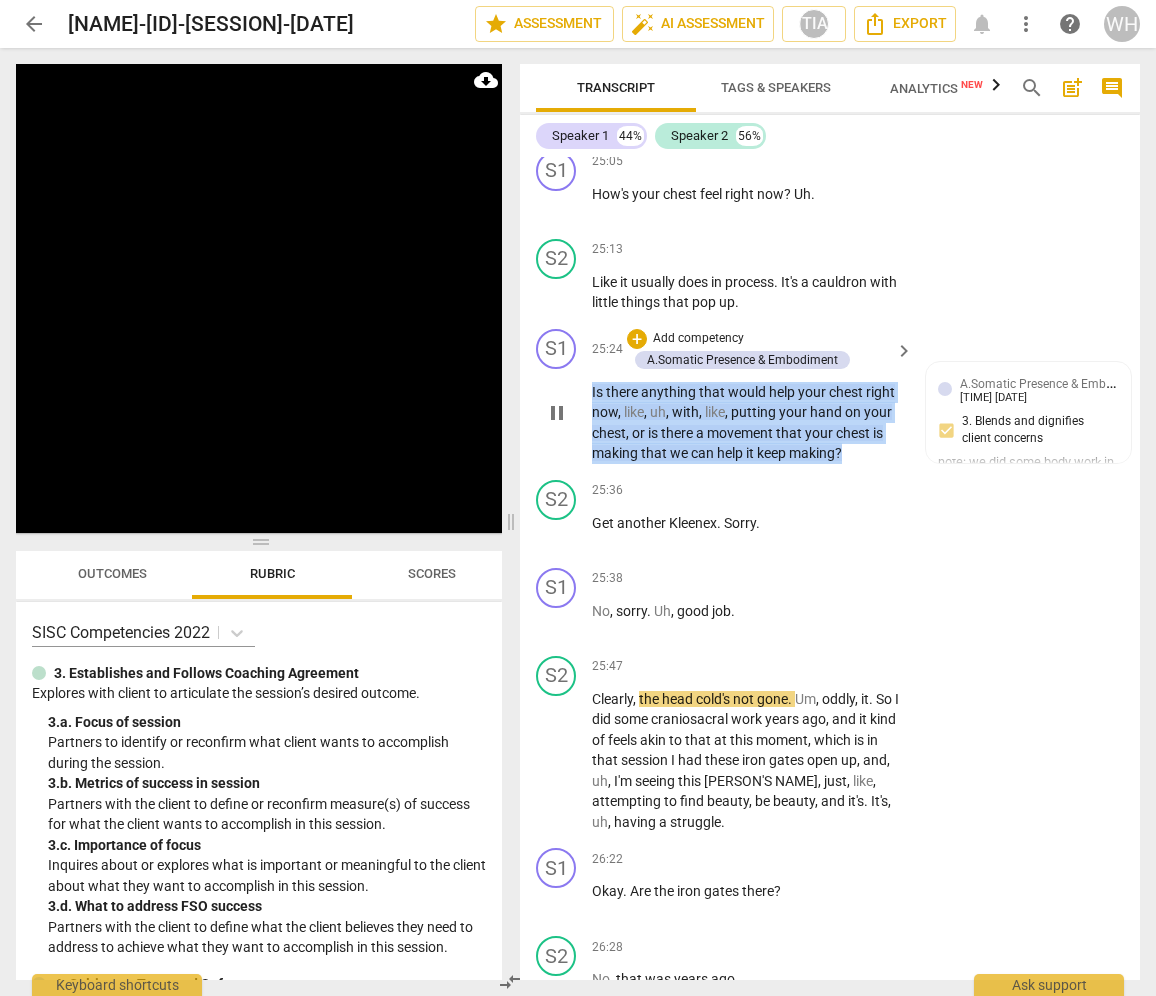 drag, startPoint x: 862, startPoint y: 358, endPoint x: 566, endPoint y: 296, distance: 302.42355 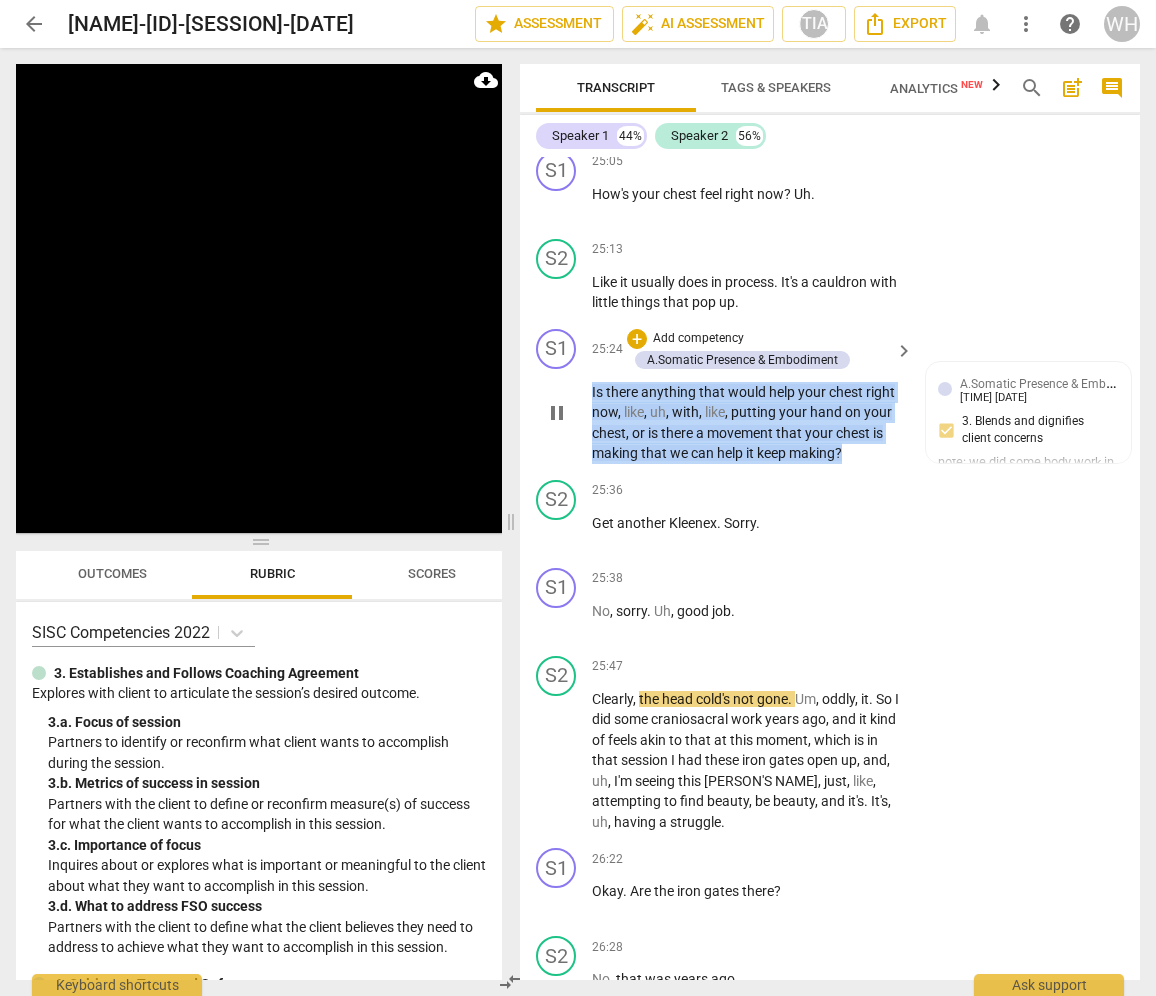 click on "S1 play_arrow pause [TIME] + Add competency A.Somatic Presence & Embodiment keyboard_arrow_right Is there anything that would help your chest right now, like, uh, with, like, putting your hand on your chest, or is there a movement that your chest is making that we can help it keep making? A.Somatic Presence & Embodiment [NAME] [TIME] [DATE] 3. Blends and dignifies client concerns note: we did some body work in session 7 with her clavicles, so this question has some foundation (she has heard and practiced the concept of providing support to help something let go)" at bounding box center [830, 396] 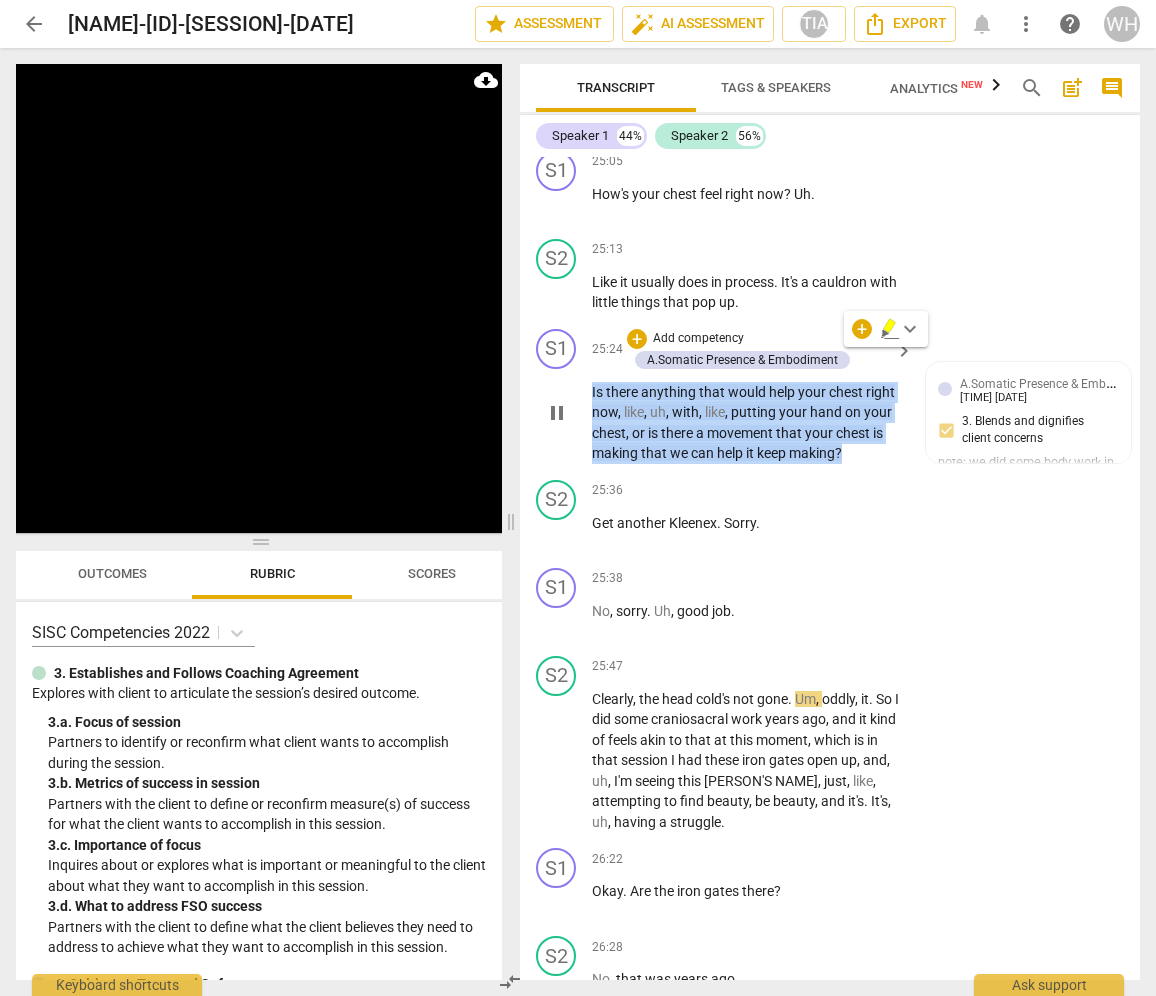 copy on "Is there anything that would help your chest right now , like , uh , with , like , putting your hand on your chest , or is there a movement that your chest is making that we can help it keep making ?" 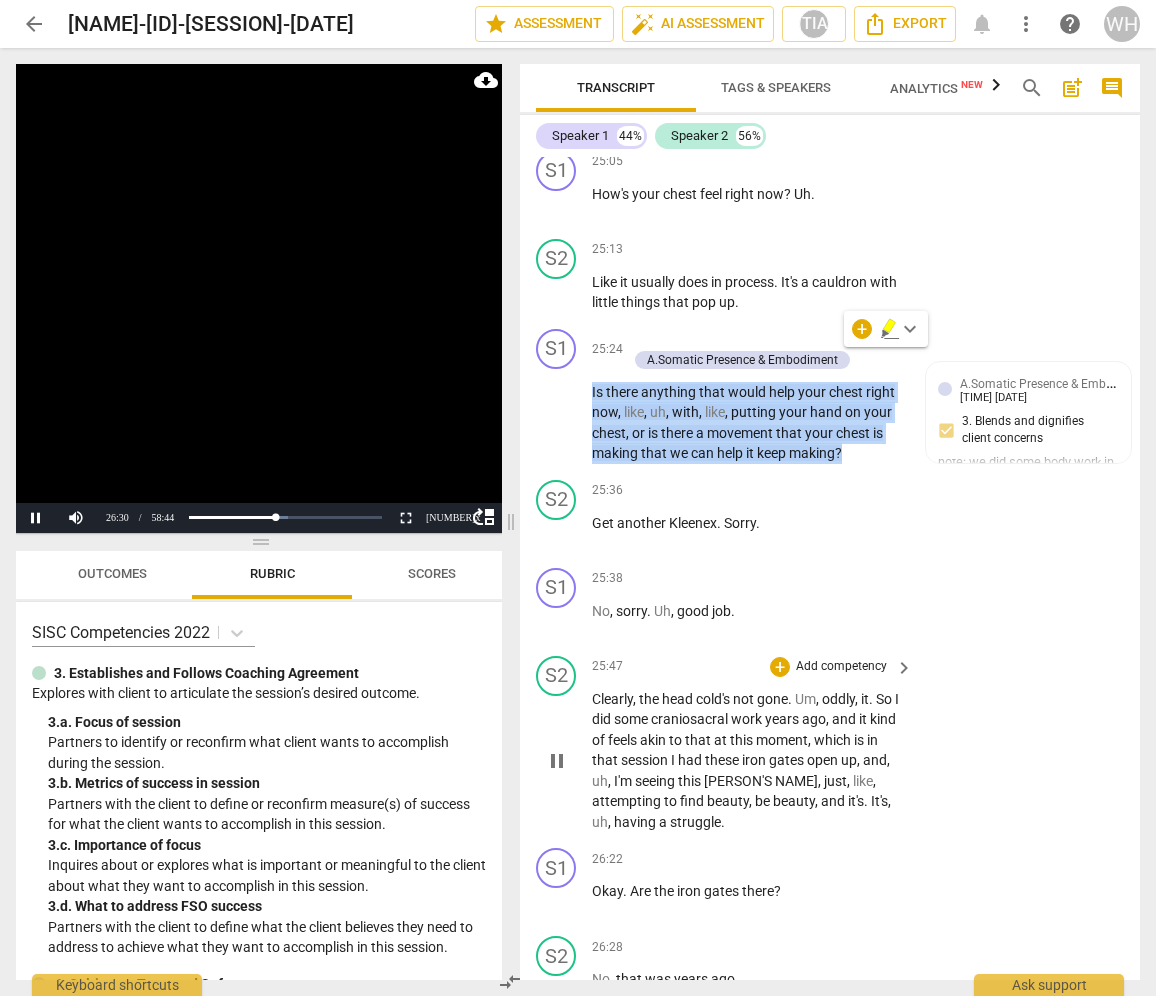 click on "S[ID] play_arrow pause [TIME] + Add competency keyboard_arrow_right Clearly , the head cold's not gone . Um , odd ly , it . So I did some craniosacral work years ago , and it kind of feels akin to that at this moment , which is in that session I had these iron gates open up , and , uh , I'm seeing this Daisy , just , like , attempting to find beauty , be beauty , and it's . It's , uh , having a struggle ." at bounding box center (830, 744) 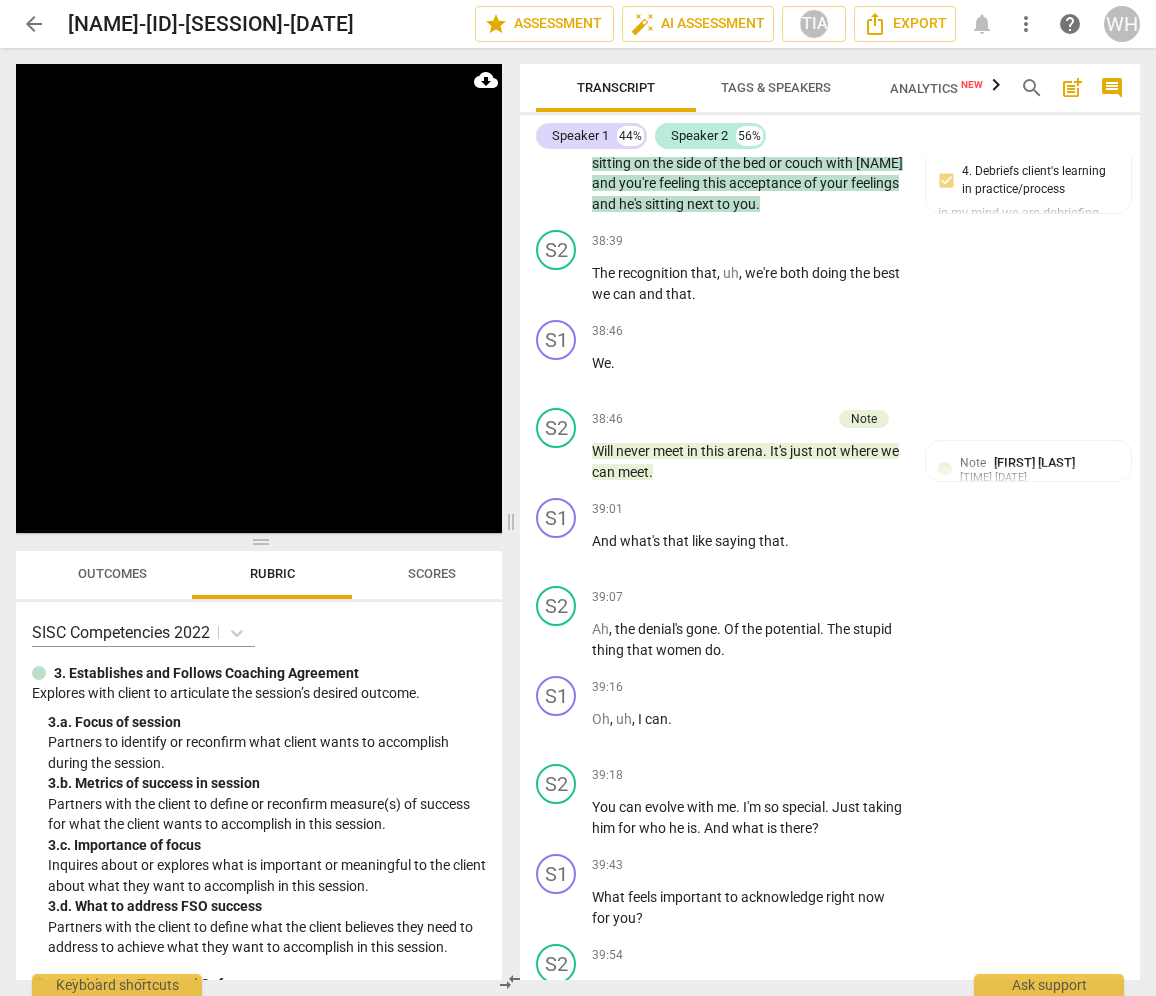 scroll, scrollTop: 22185, scrollLeft: 0, axis: vertical 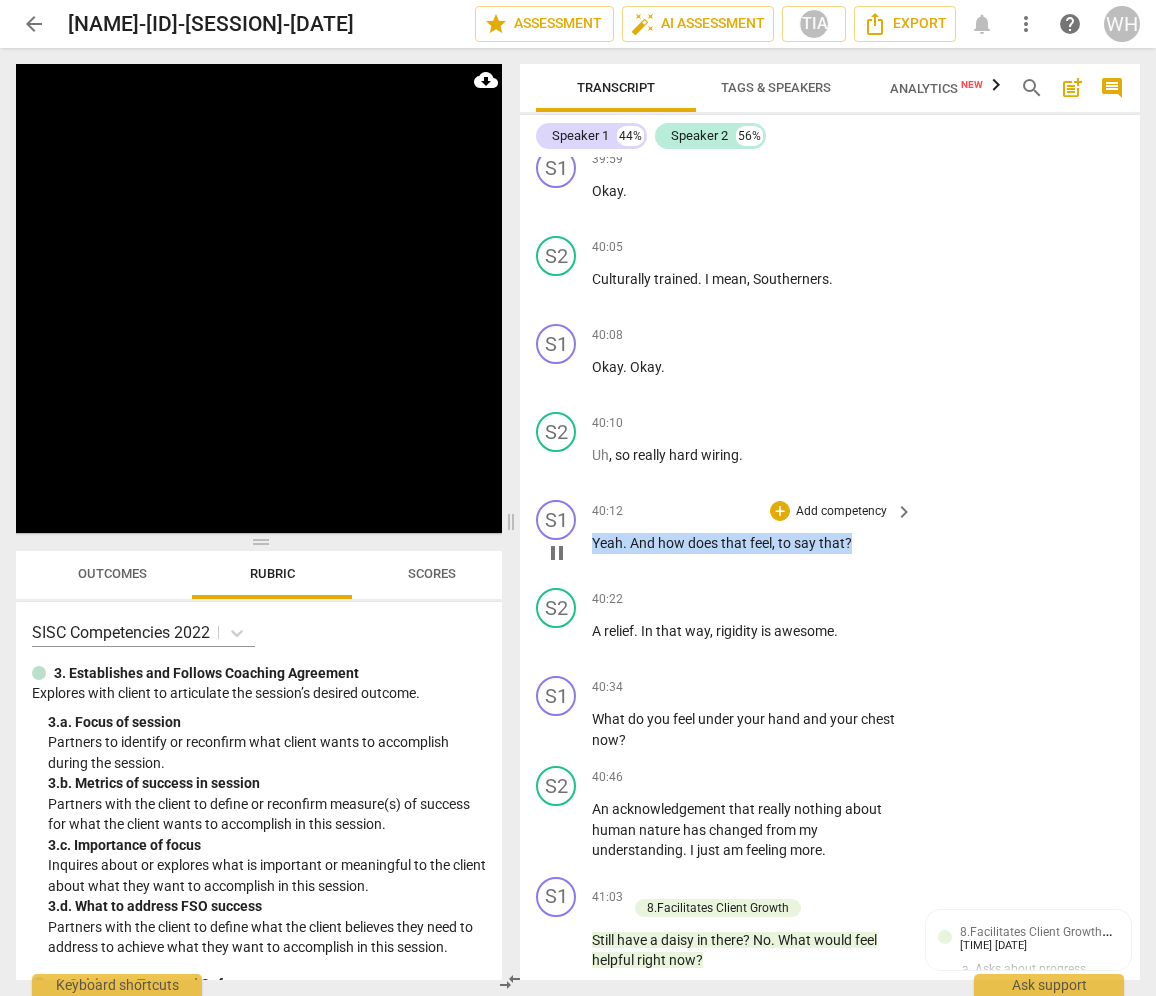 drag, startPoint x: 864, startPoint y: 429, endPoint x: 520, endPoint y: 415, distance: 344.28476 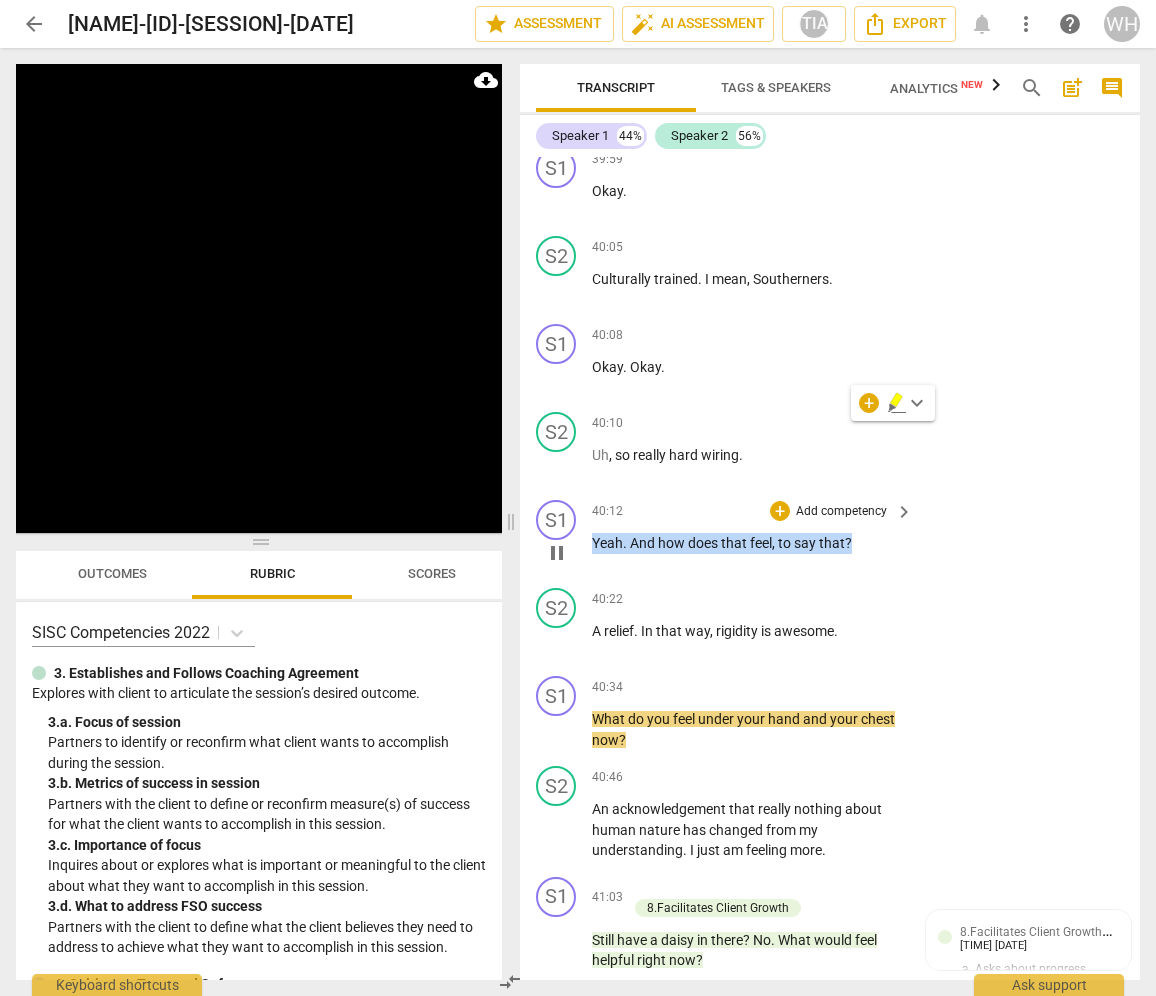 copy on "Yeah .   And   how   does   that   feel ,   to   say   that ?" 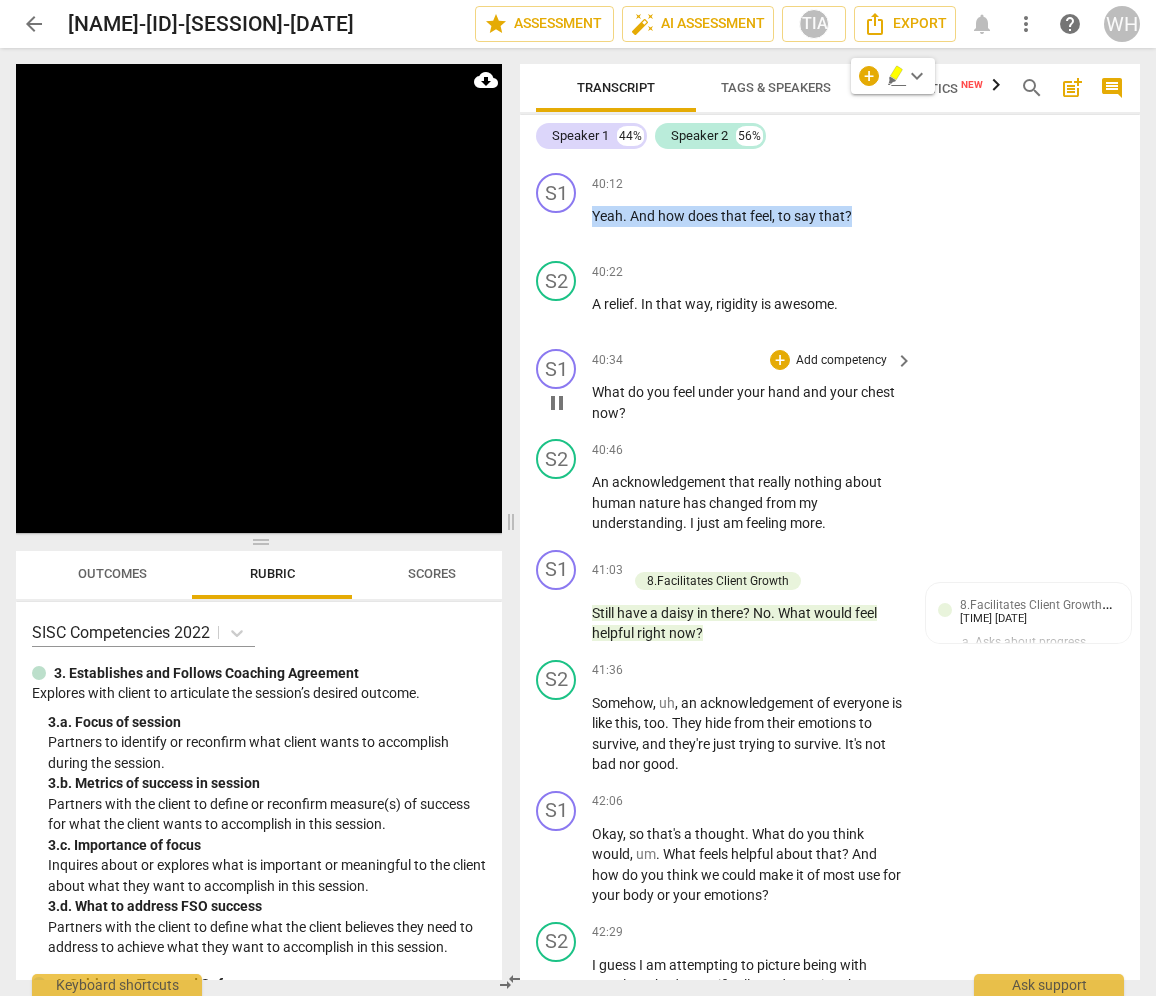 scroll, scrollTop: 22564, scrollLeft: 0, axis: vertical 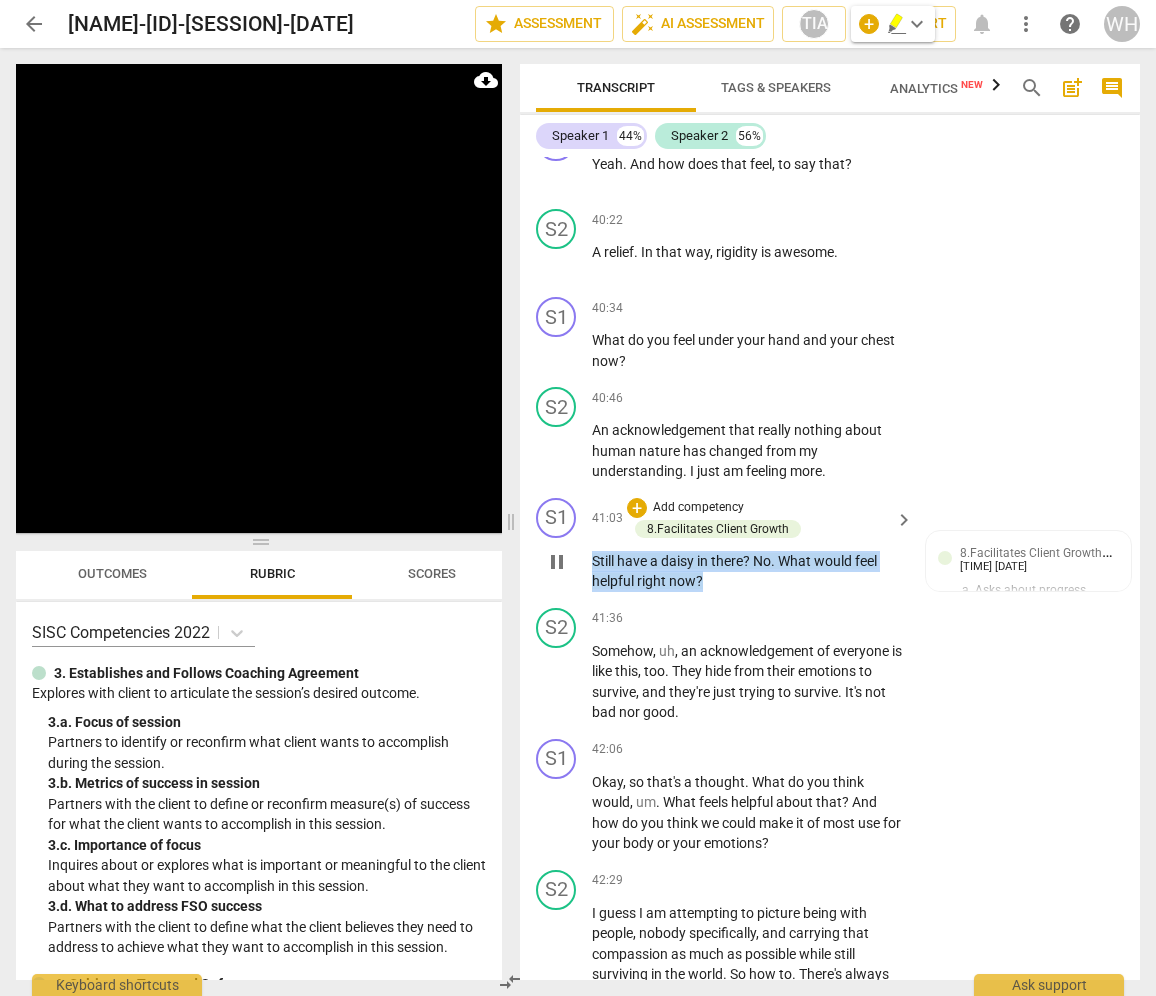 drag, startPoint x: 721, startPoint y: 464, endPoint x: 576, endPoint y: 444, distance: 146.37282 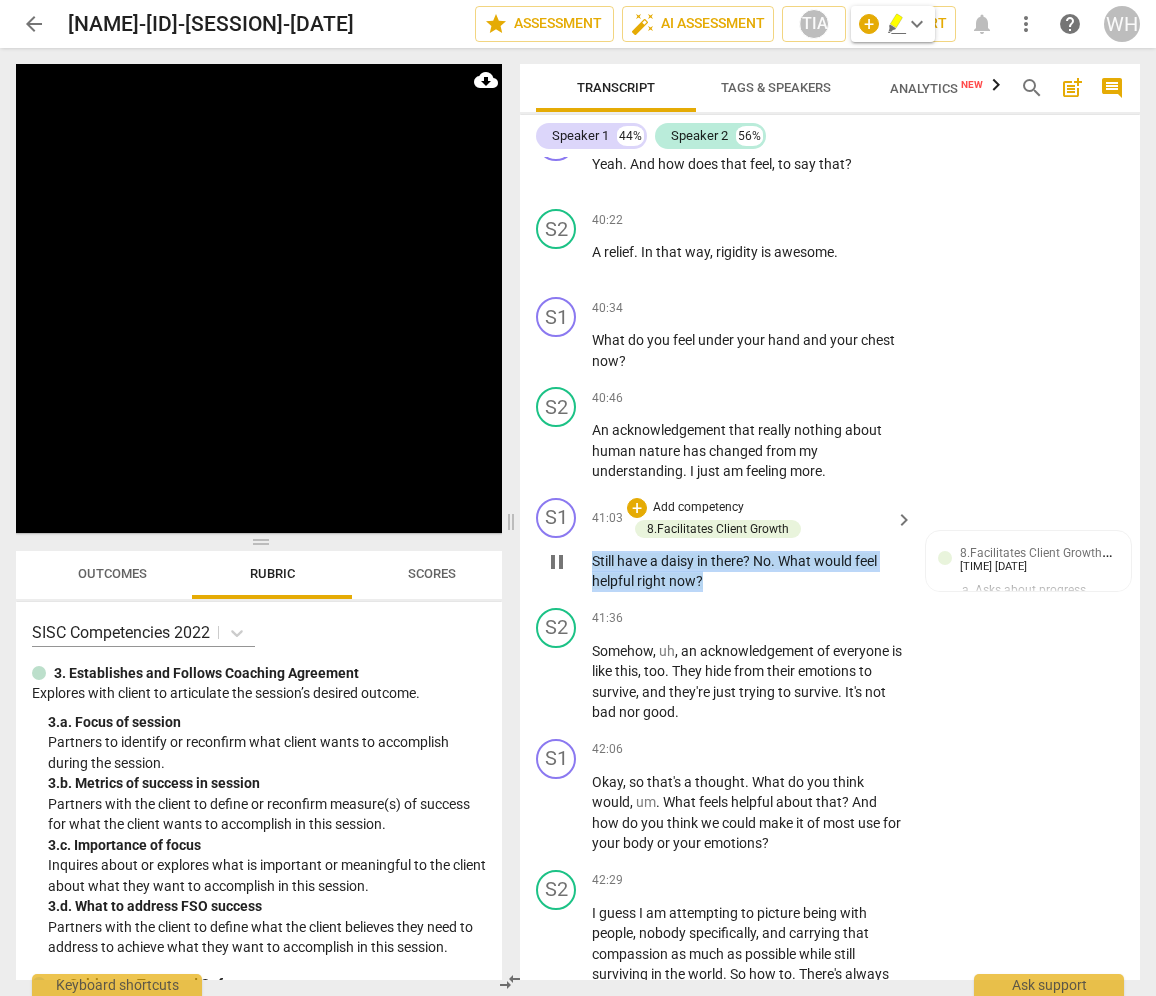 click on "[COMPETENCY] [PLAY_PAUSE] [TIME] + Add competency [COMPETENCY] [KEYBOARD_ARROW_RIGHT] Still have a daisy in there? No. What would feel helpful right now? [COMPETENCY] [FIRST] [LAST] [TIME] [DATE] [COMPETENCY] Asks about progress toward goal in session b. Asks how client will use new learning c. Celebrates client progress, partners to close session I'm glad for the way my line of questioning ended up from here. AND this would have been a good place to try to open up learning about Jen's general shape- story/future to body awareness and feeling, changing her acceptance of current decisions and situation; releasing stuck energy. LIke "here are some things you were talking about before and after the body work, what is that telling you about your current shape and the shape you want to move into or are already moving into?"" at bounding box center (830, 545) 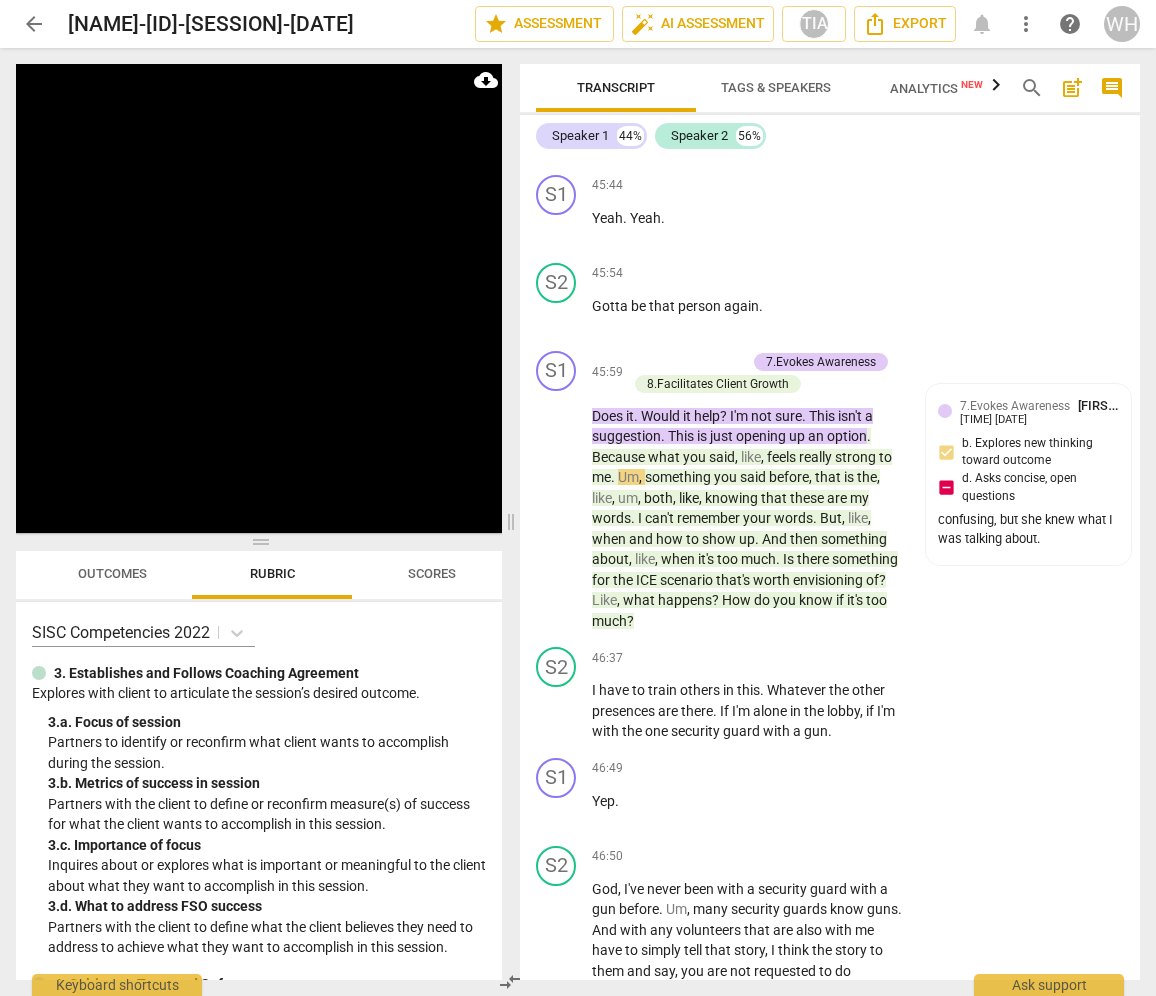 scroll, scrollTop: 25023, scrollLeft: 0, axis: vertical 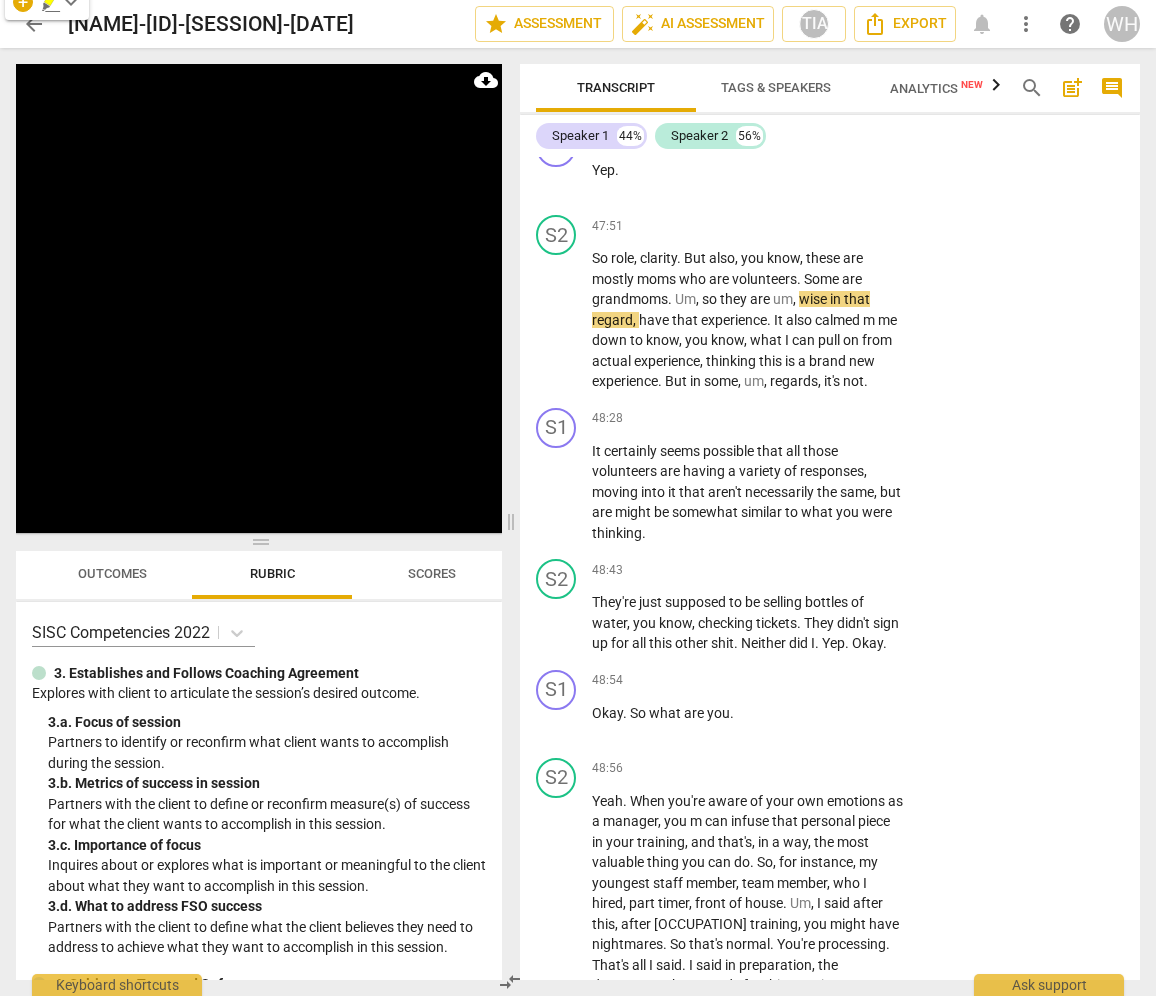 drag, startPoint x: 742, startPoint y: 443, endPoint x: 663, endPoint y: 387, distance: 96.83491 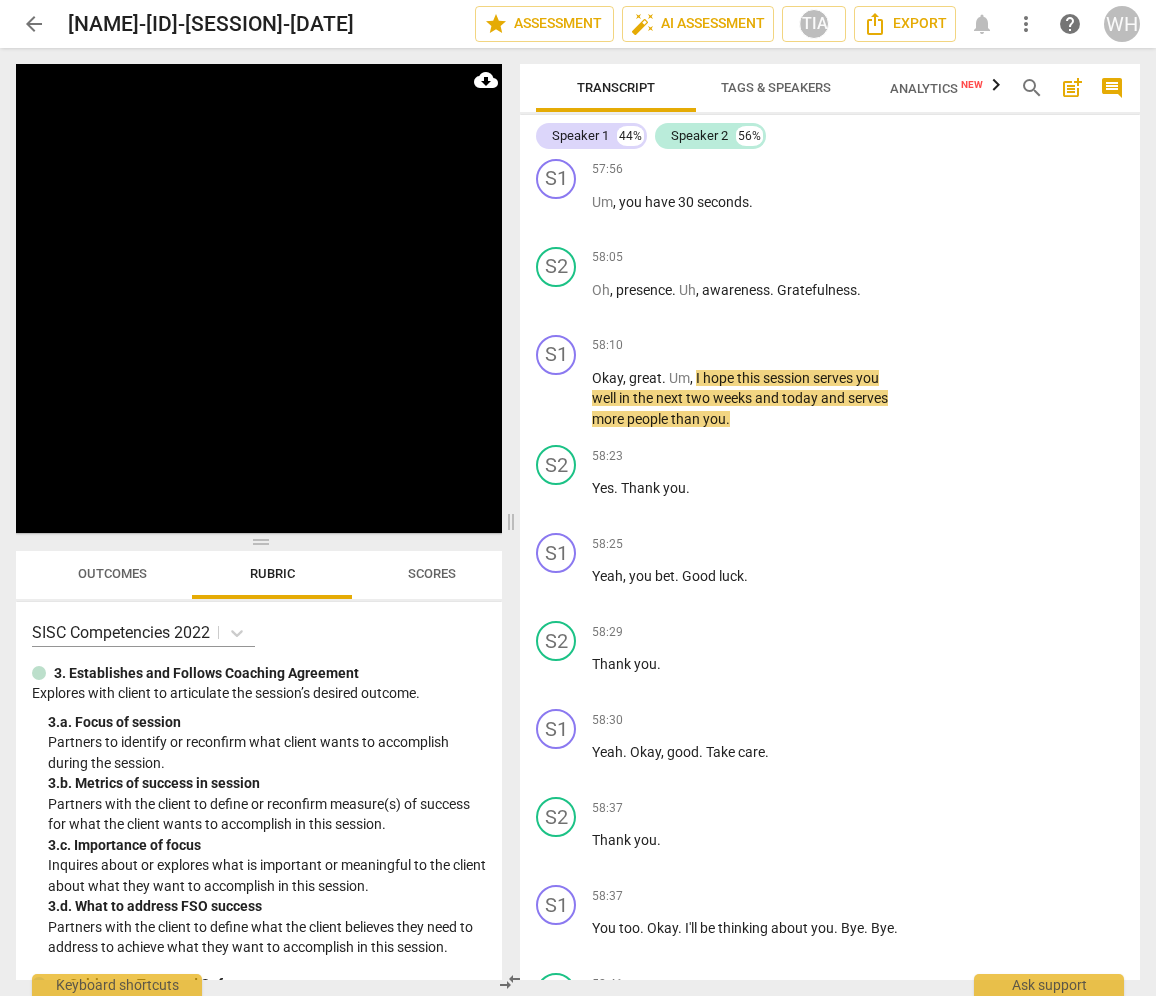 scroll, scrollTop: 31860, scrollLeft: 0, axis: vertical 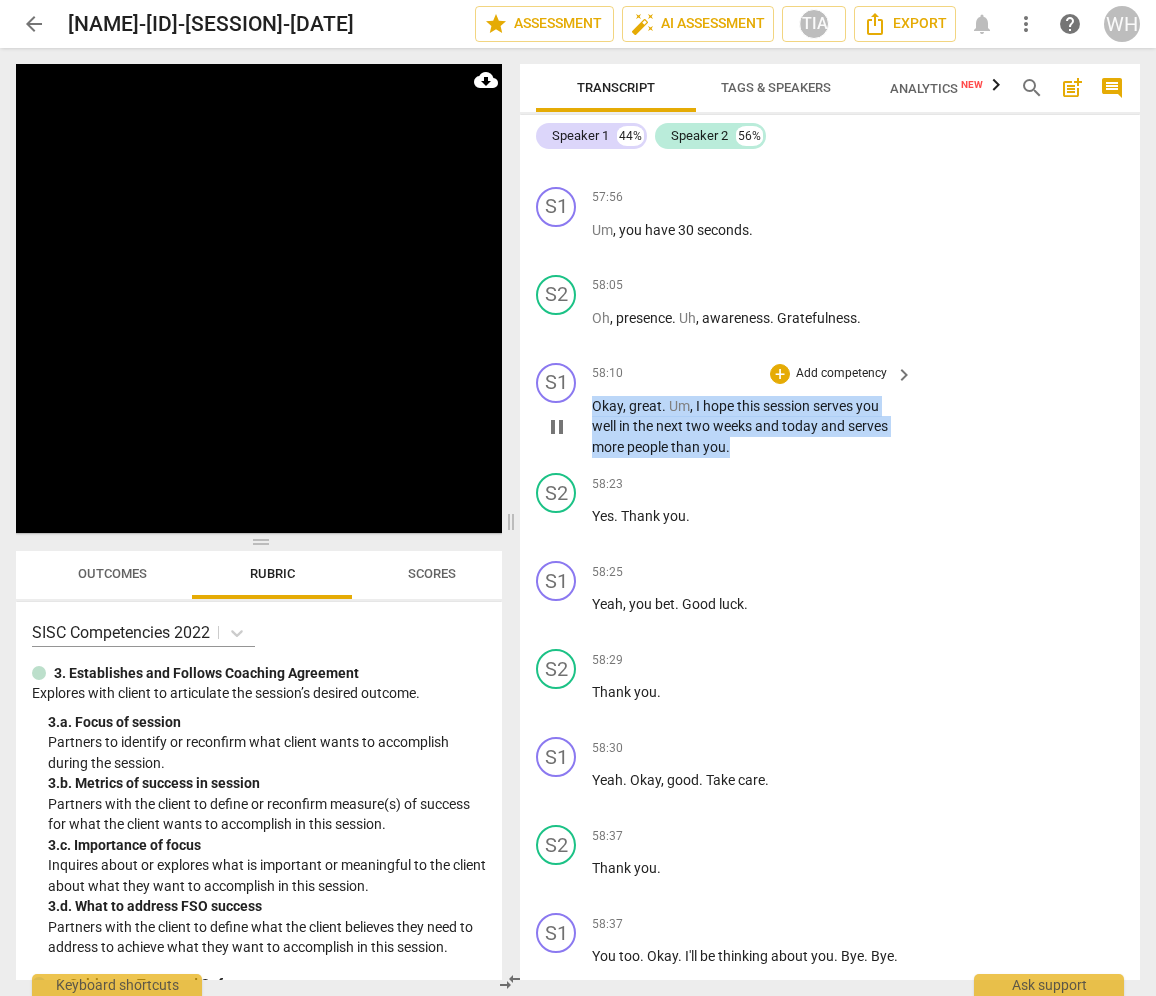 drag, startPoint x: 737, startPoint y: 299, endPoint x: 582, endPoint y: 251, distance: 162.26213 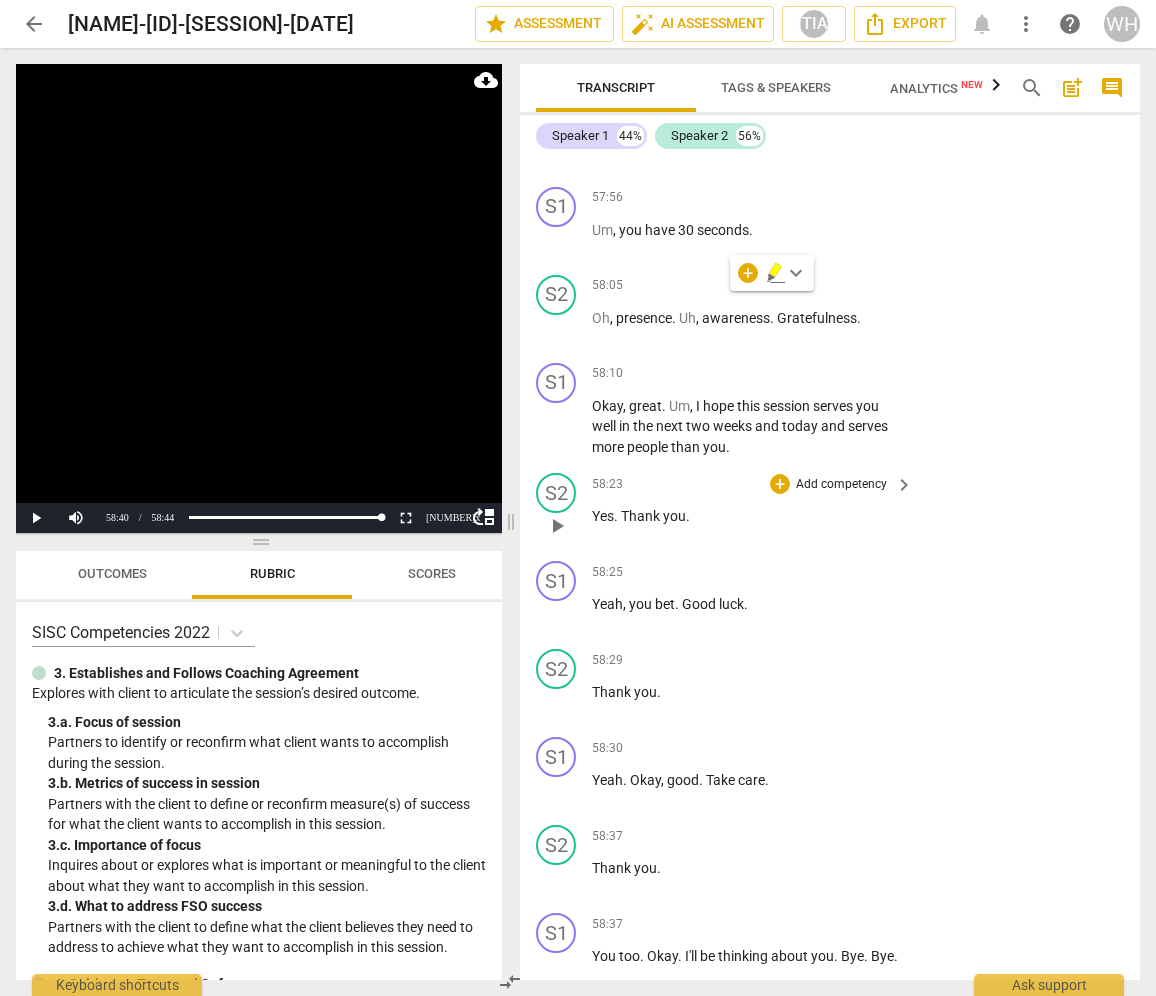 click on "[TIME] + Add competency keyboard_arrow_right Yes . Thank you ." at bounding box center (753, 509) 